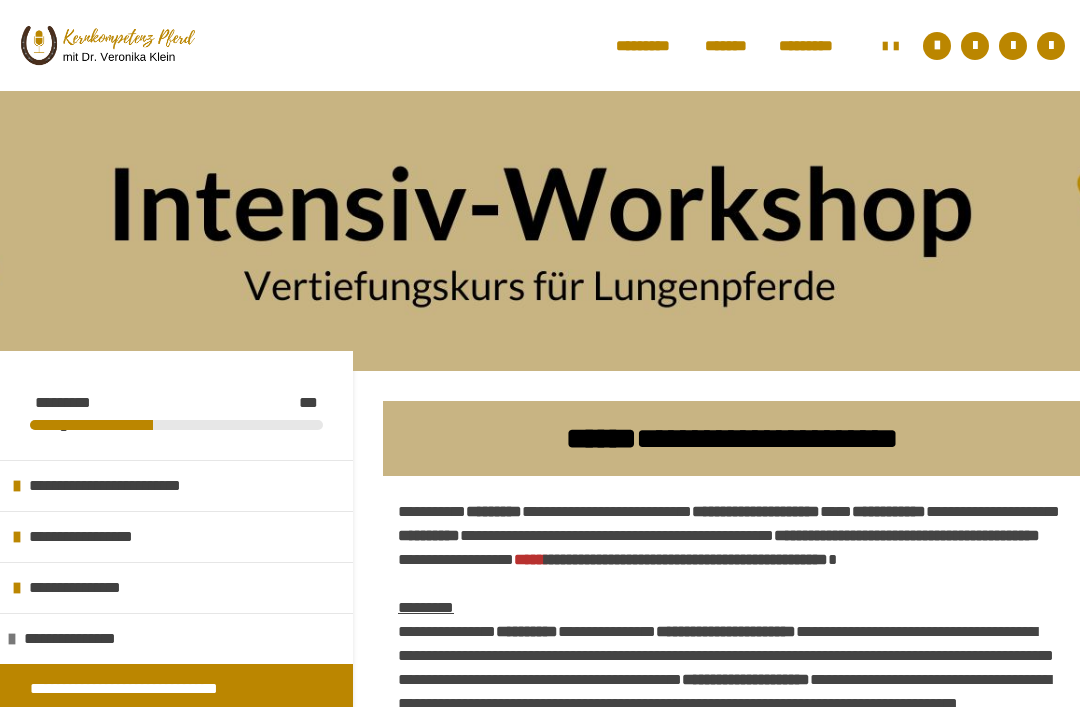 scroll, scrollTop: 0, scrollLeft: 0, axis: both 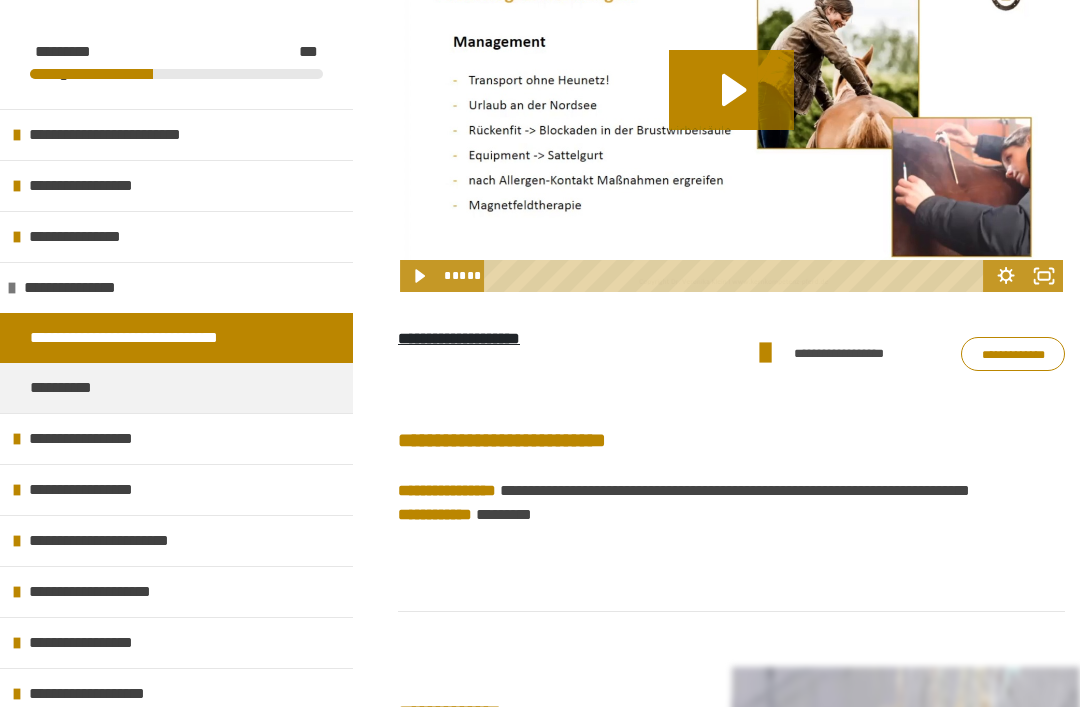 click 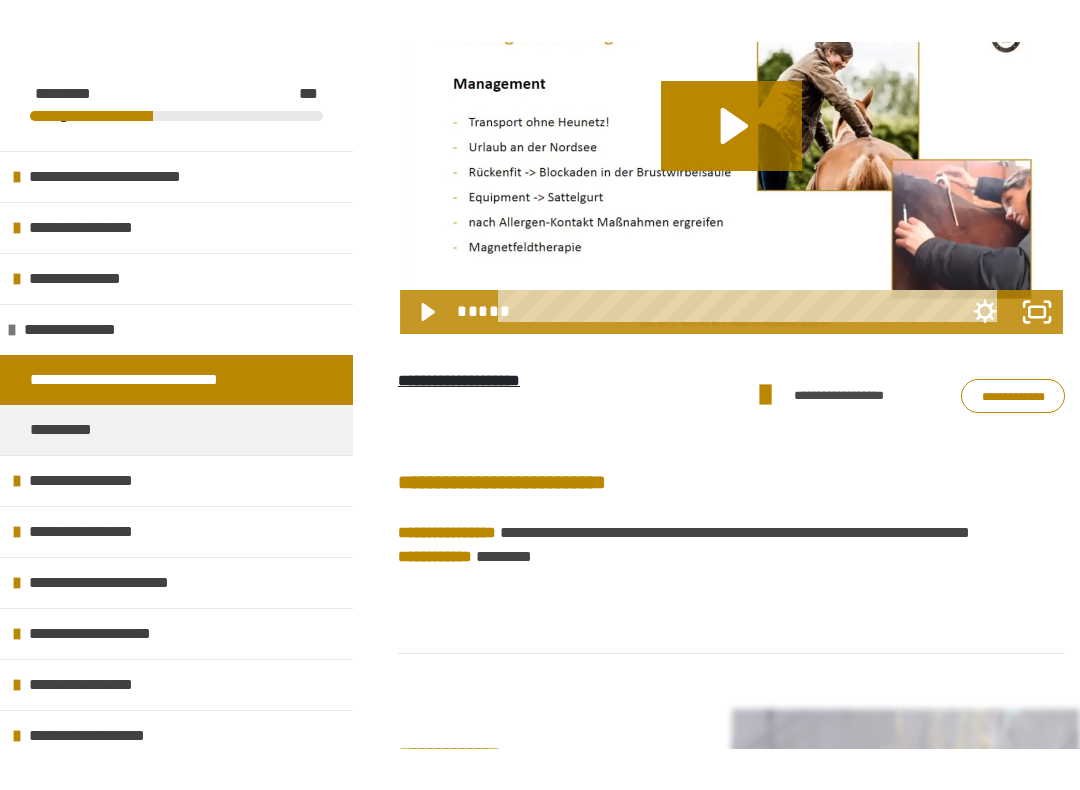 scroll, scrollTop: 20, scrollLeft: 0, axis: vertical 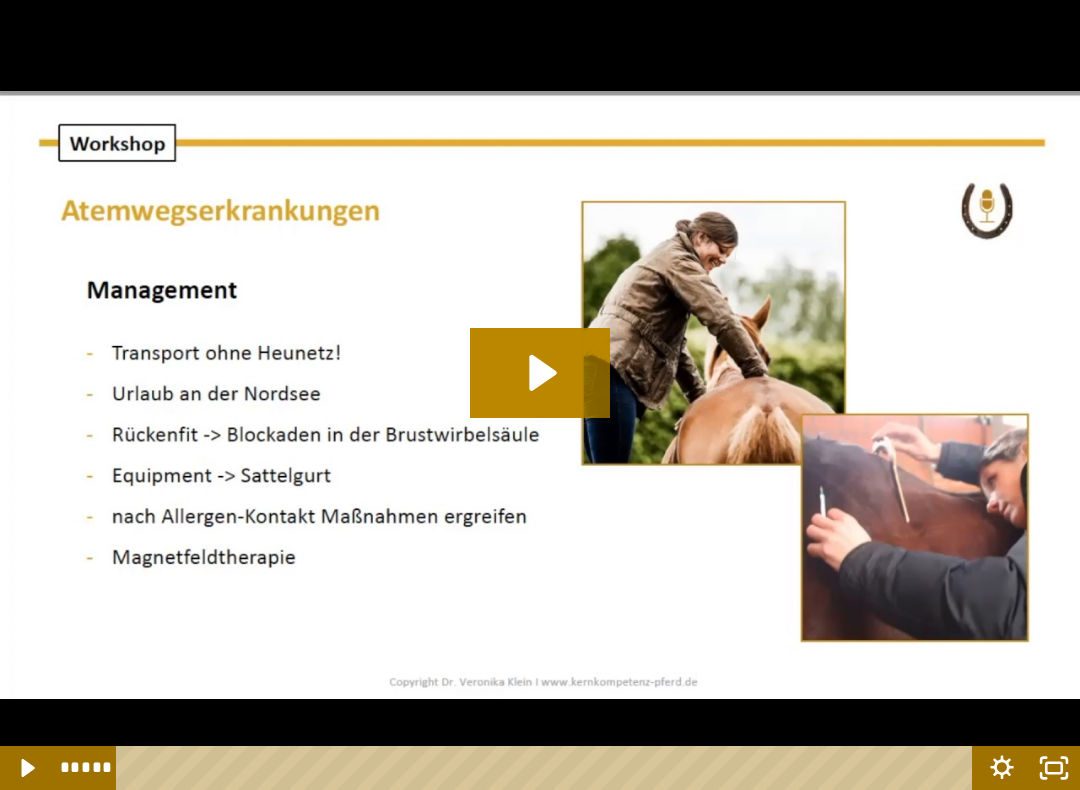 click 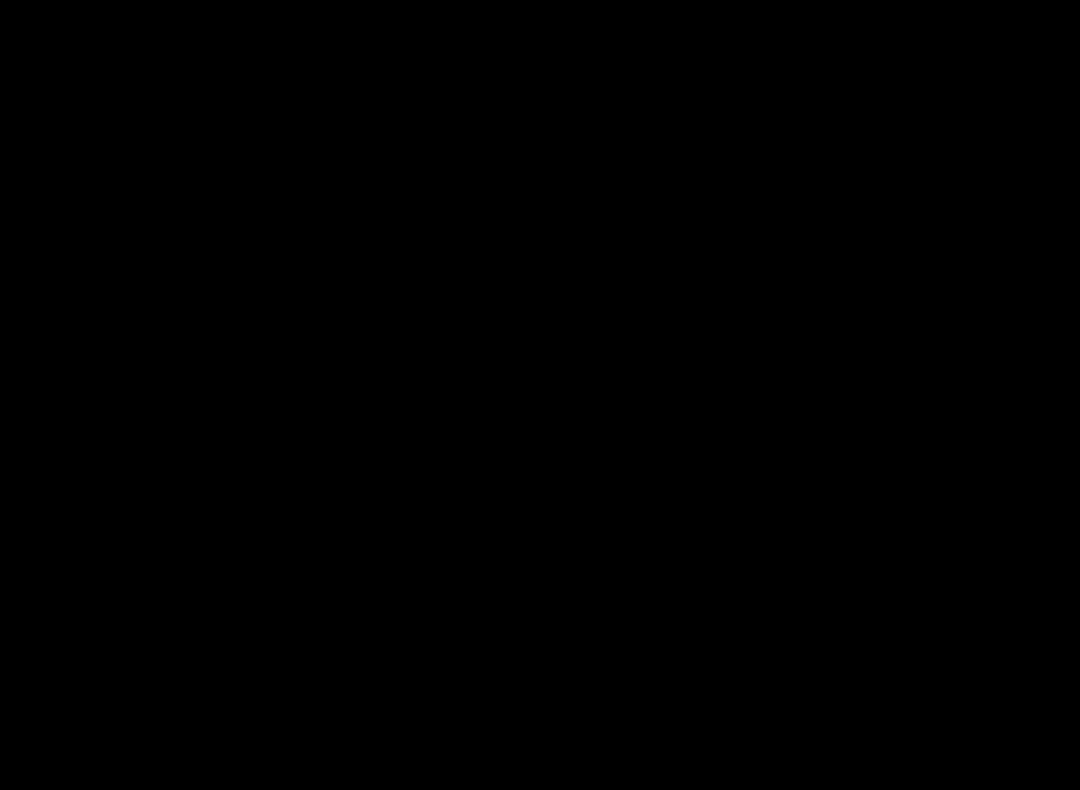 click at bounding box center (540, 395) 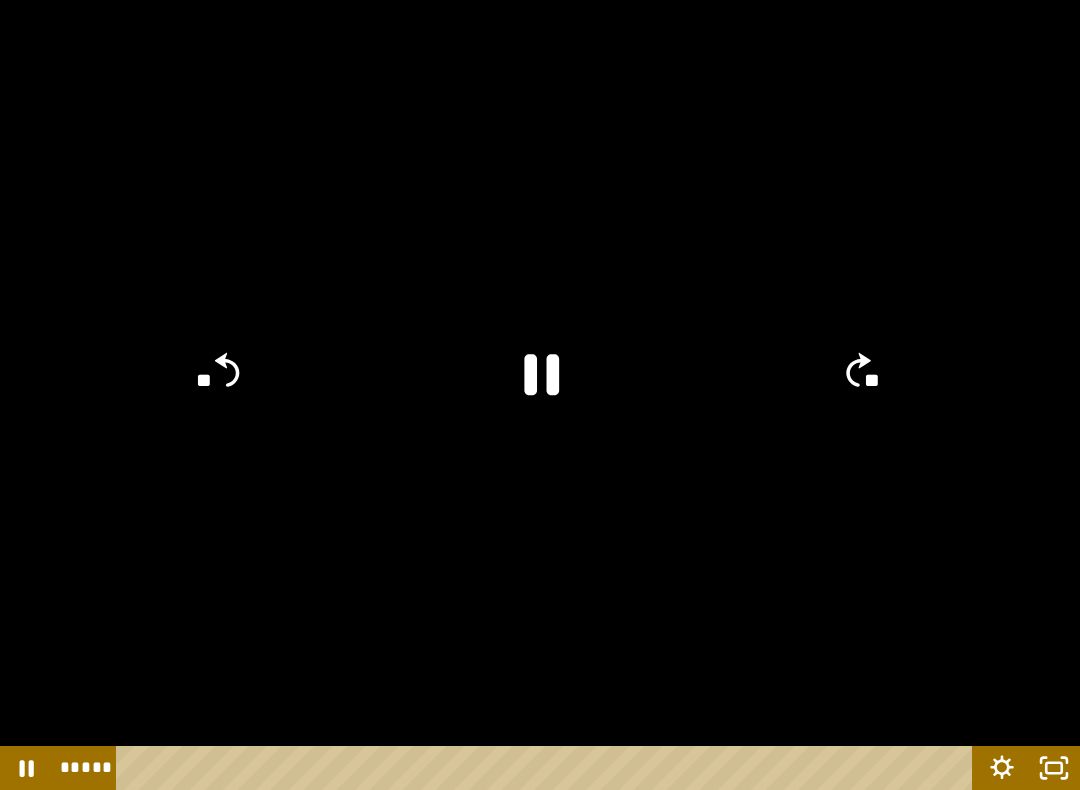 click 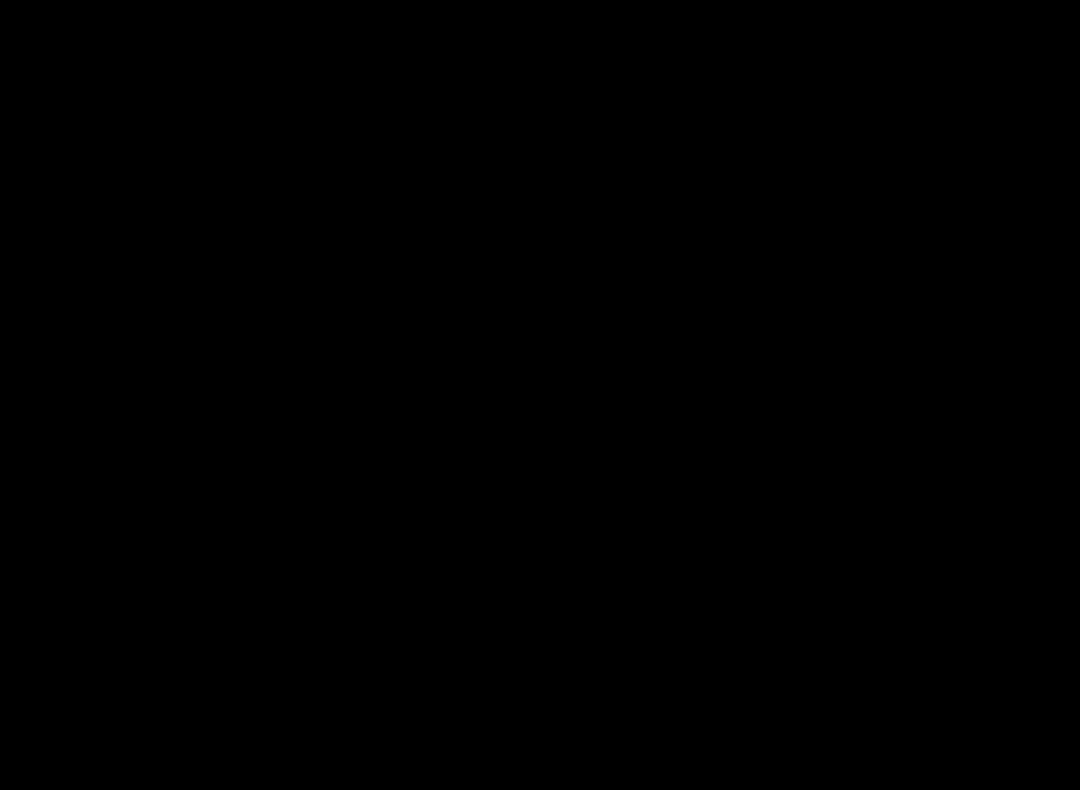 click at bounding box center (540, 395) 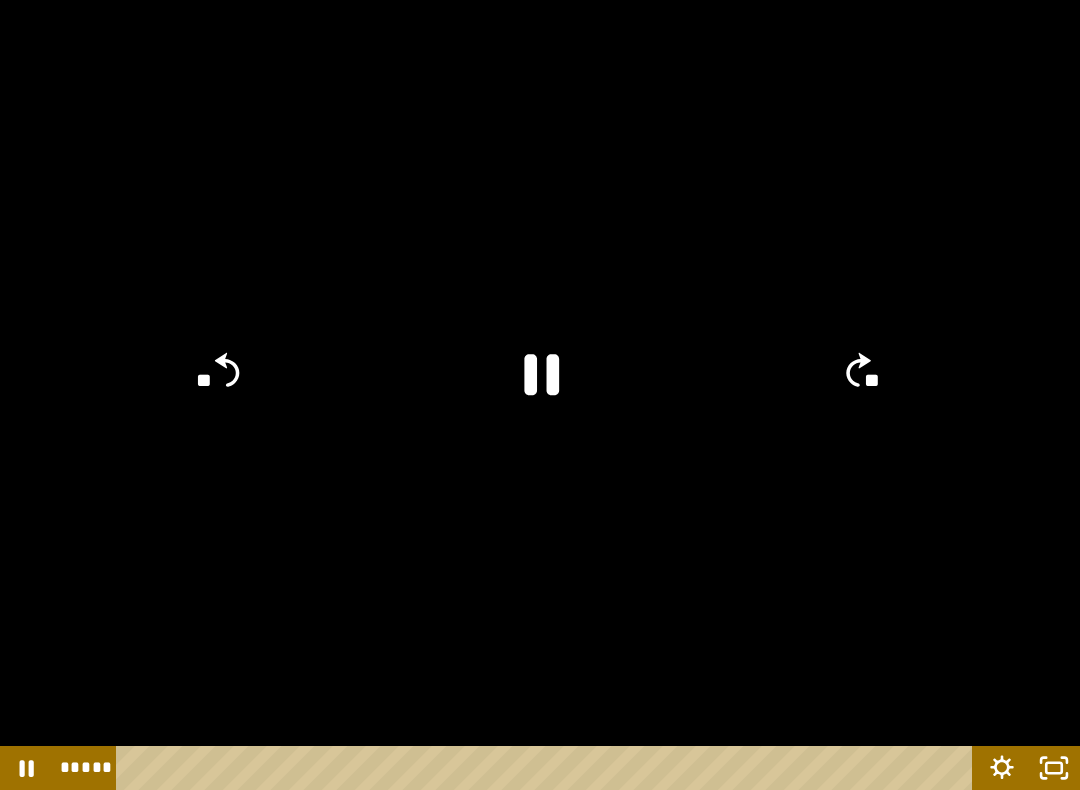 click 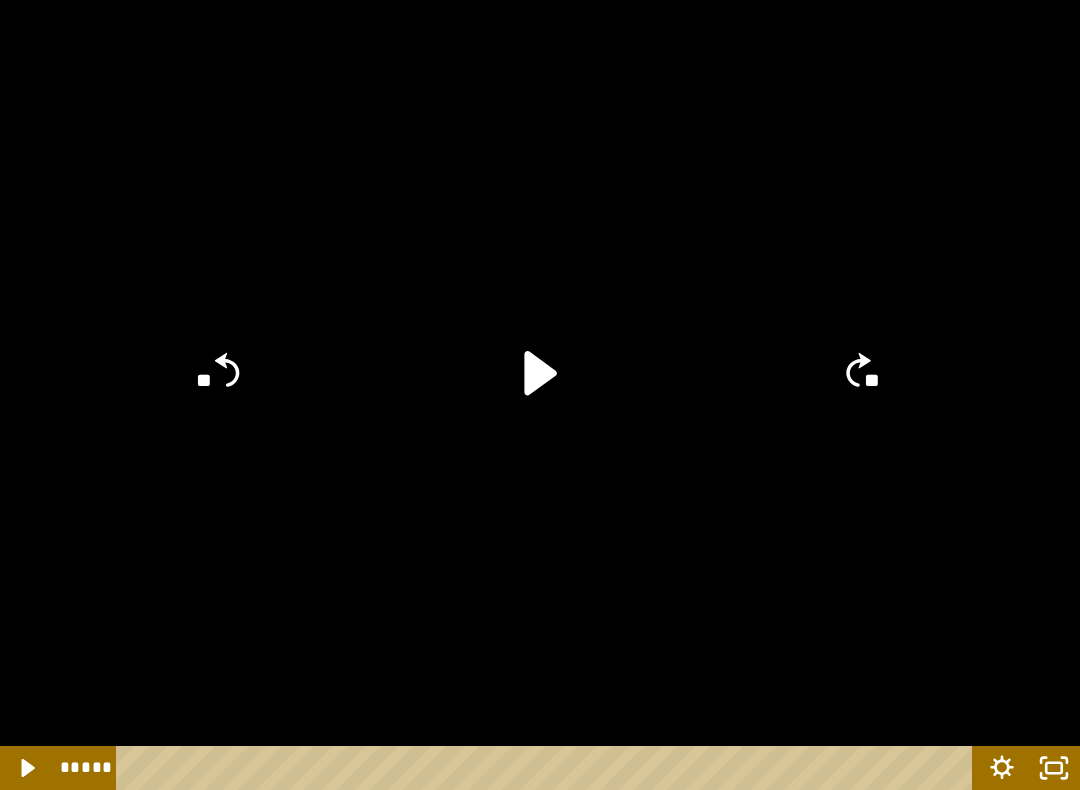 click 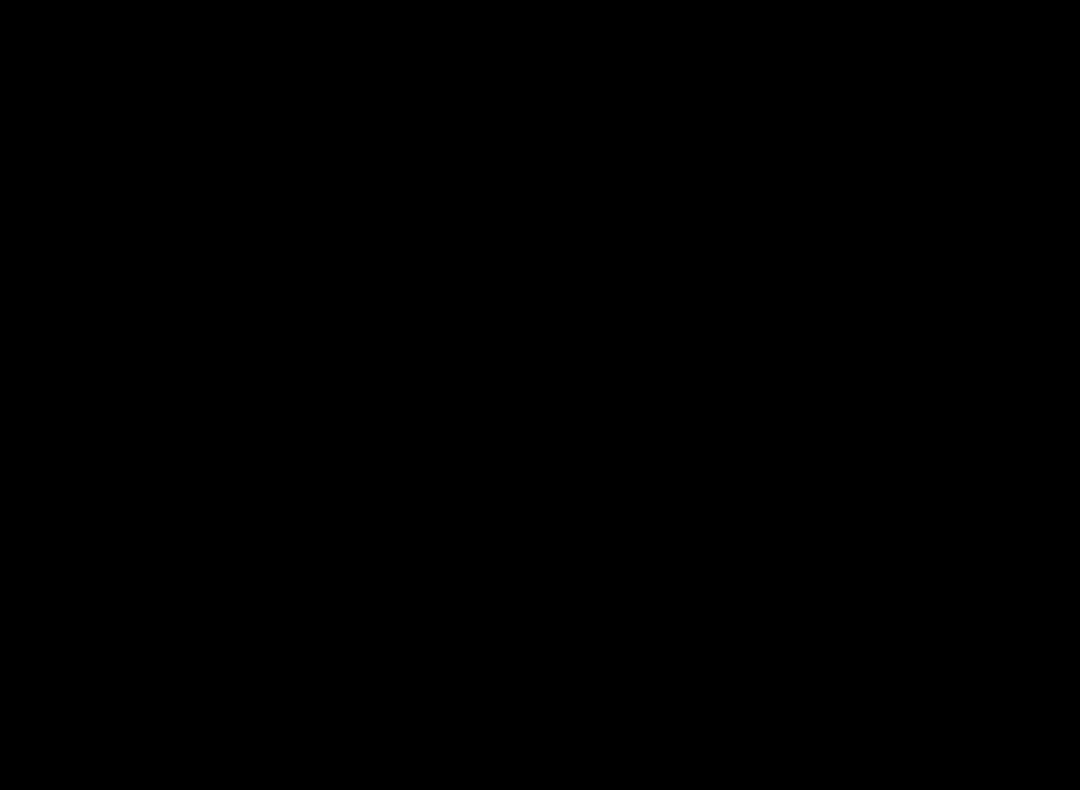 click at bounding box center [540, 395] 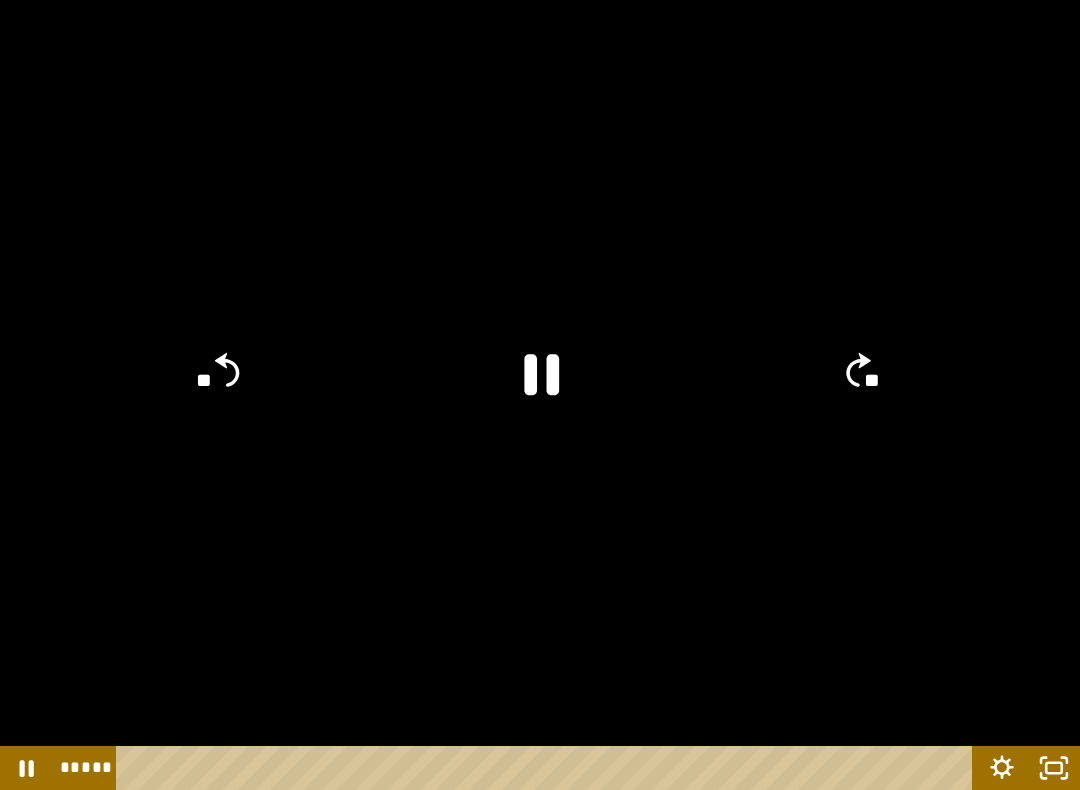 click 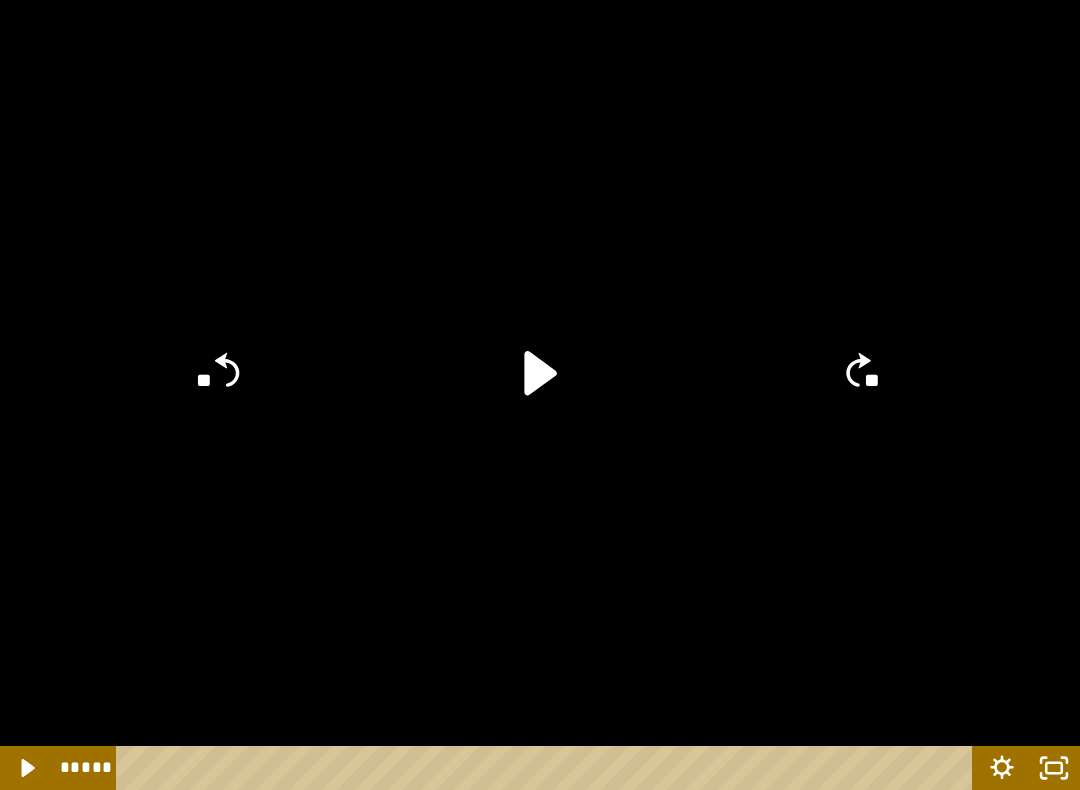 click on "**" 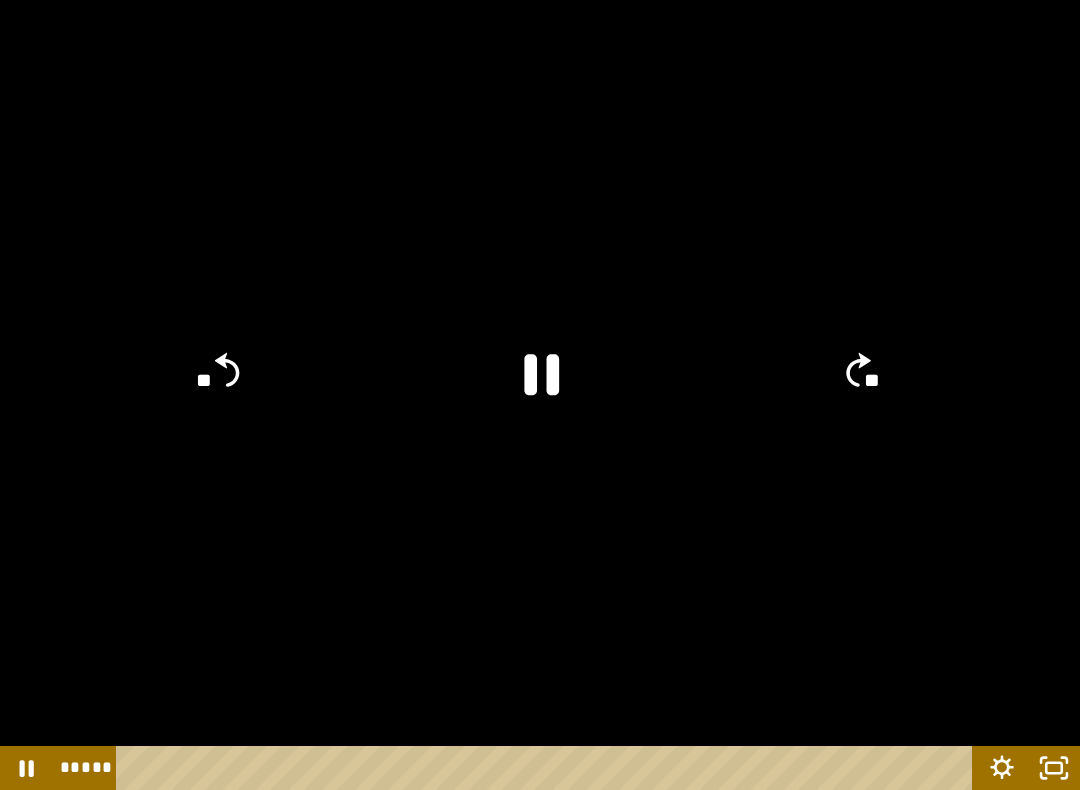 click on "**" 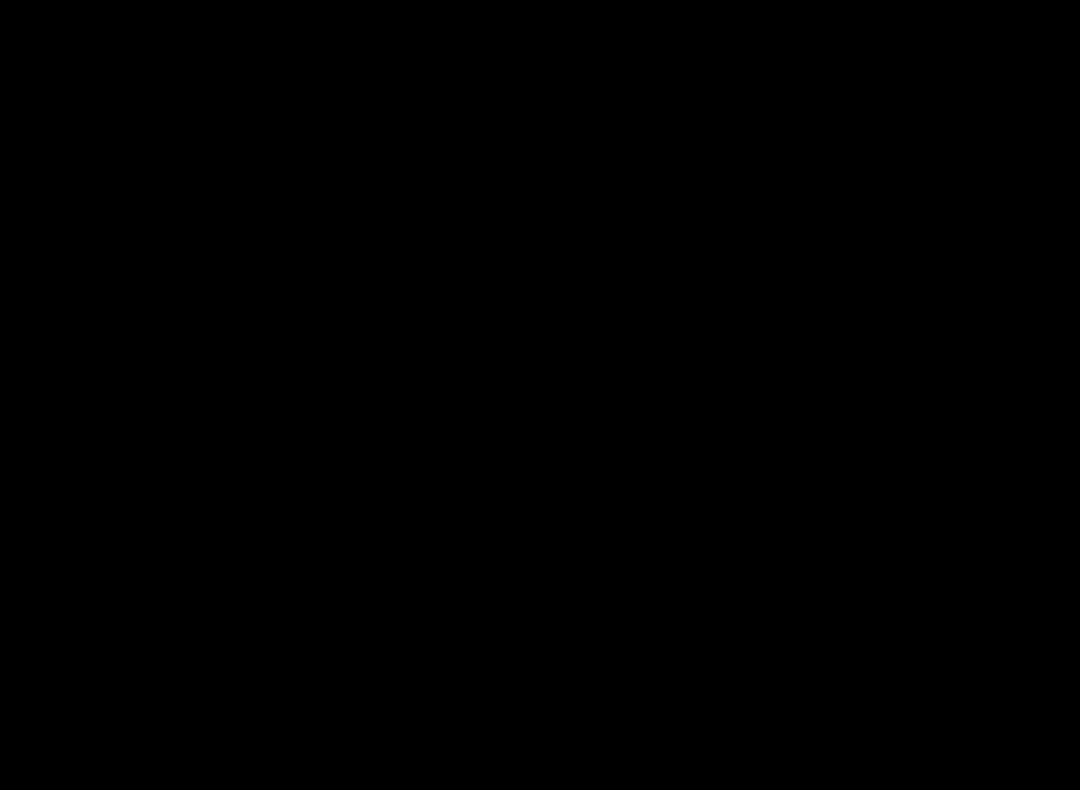 click at bounding box center [540, 395] 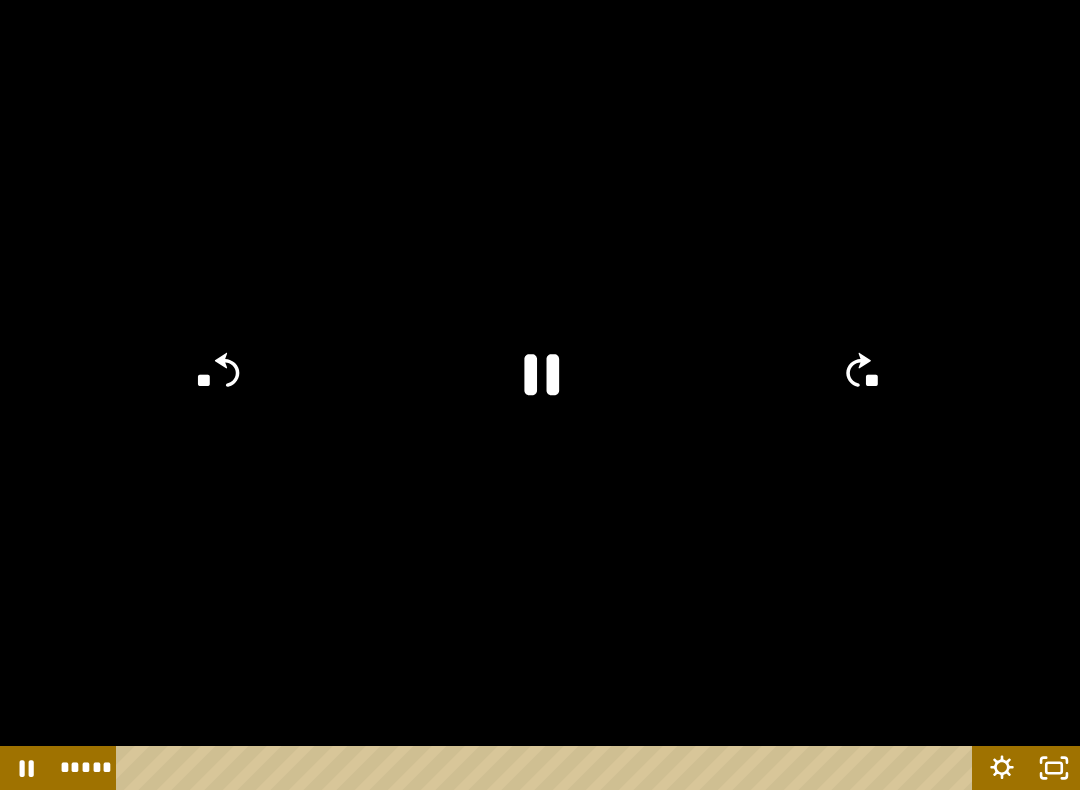 click 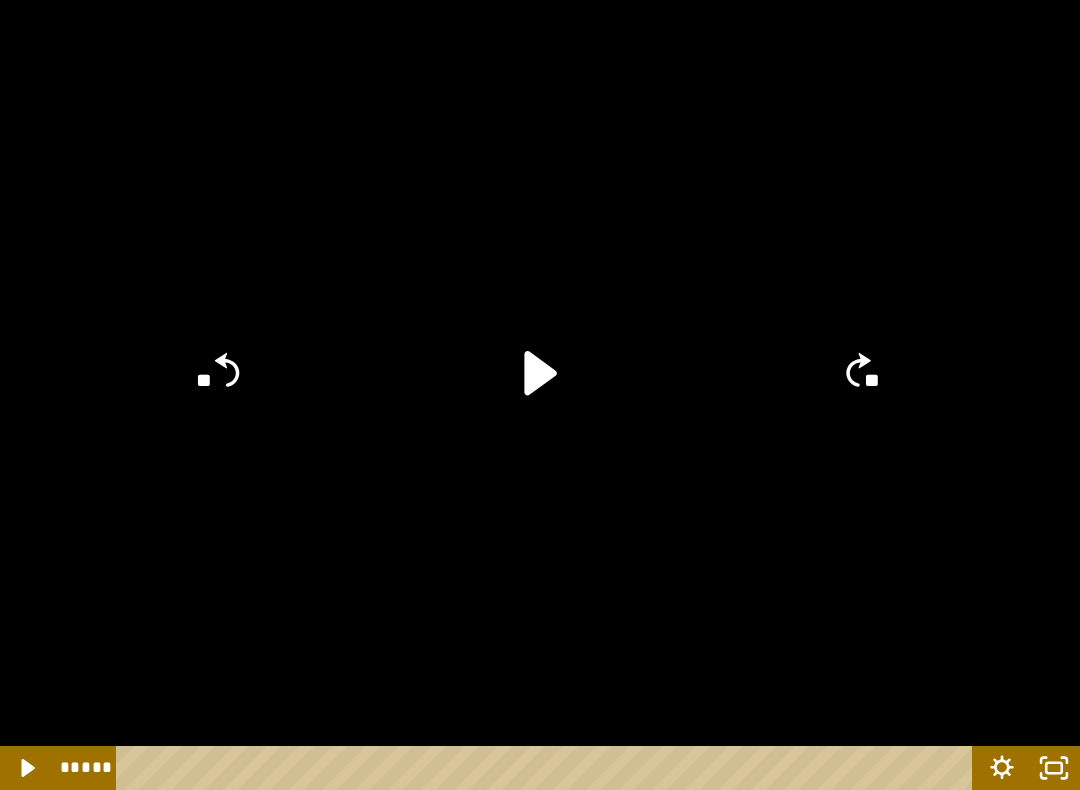 click on "**" 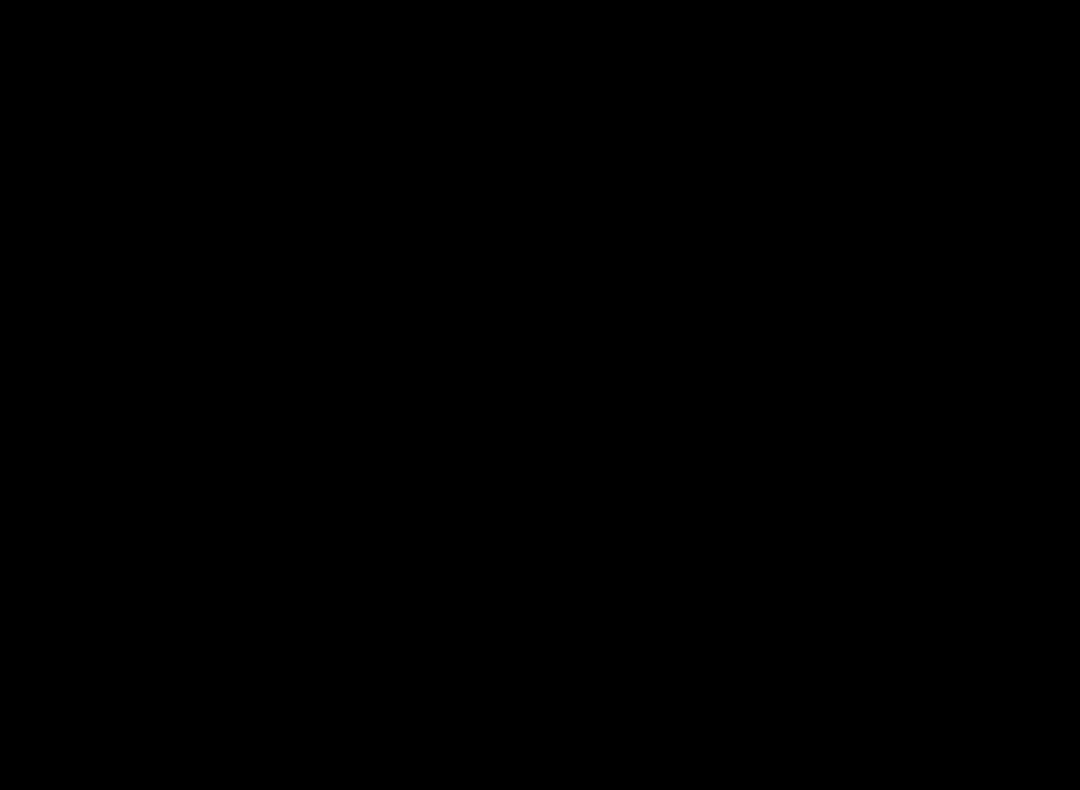 click at bounding box center (540, 395) 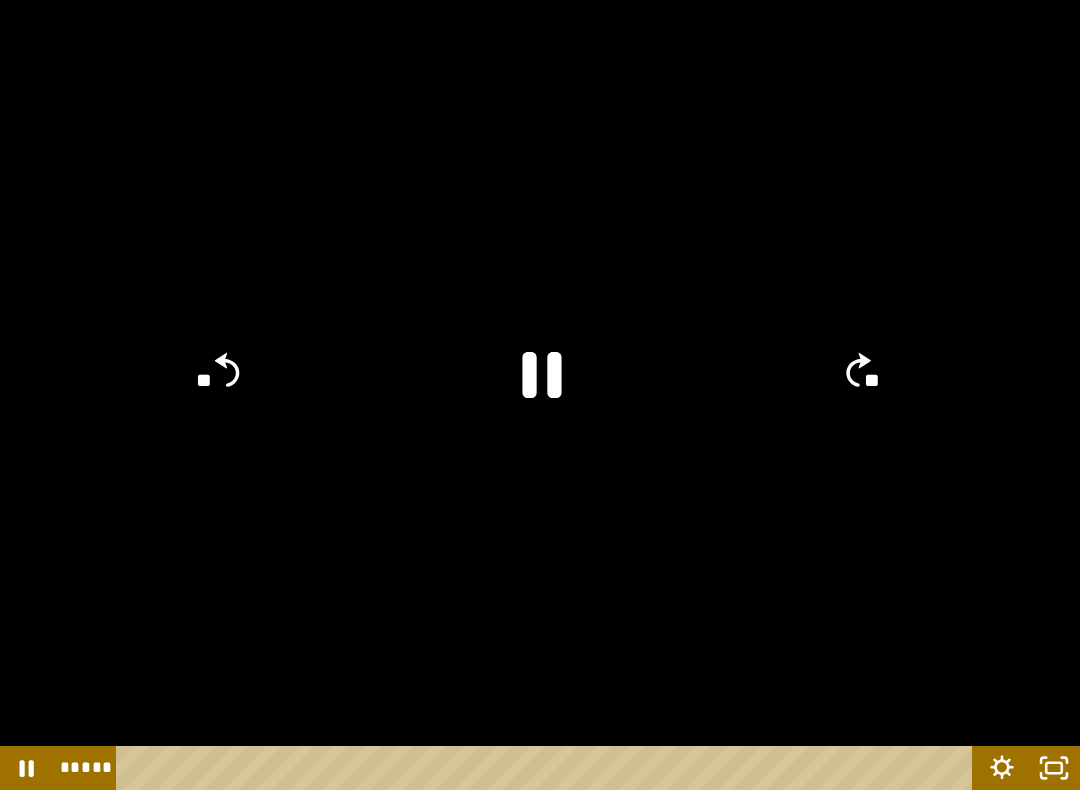 click 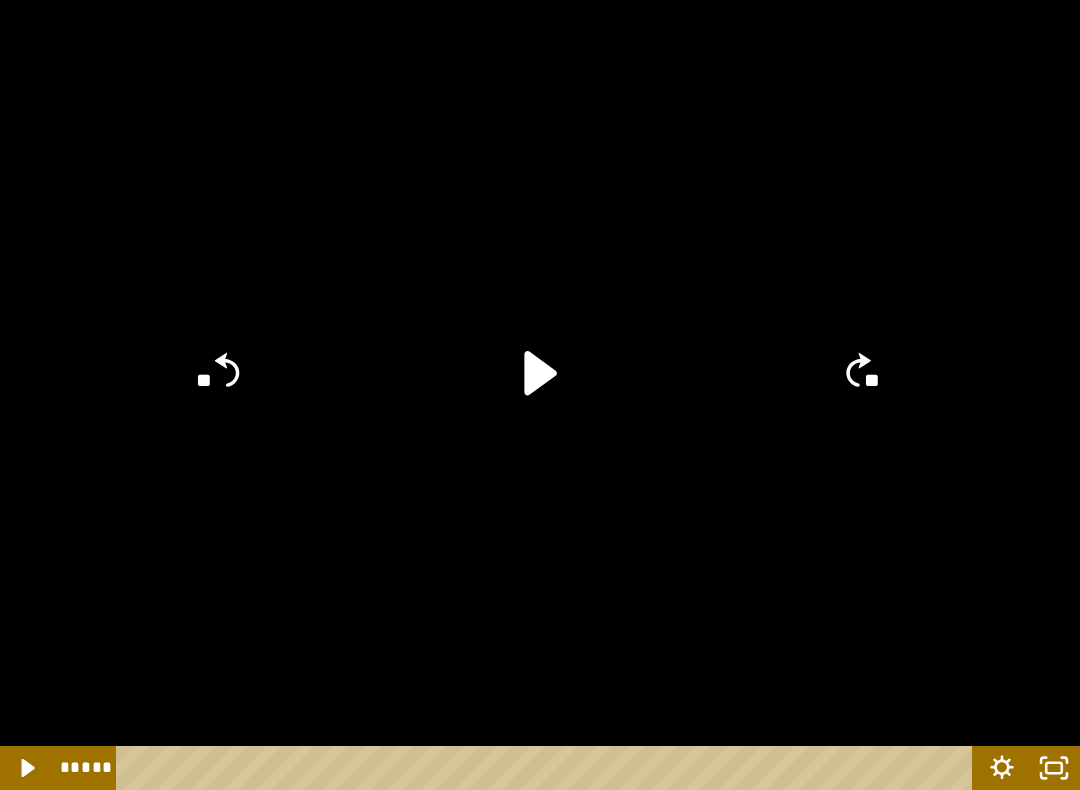 click 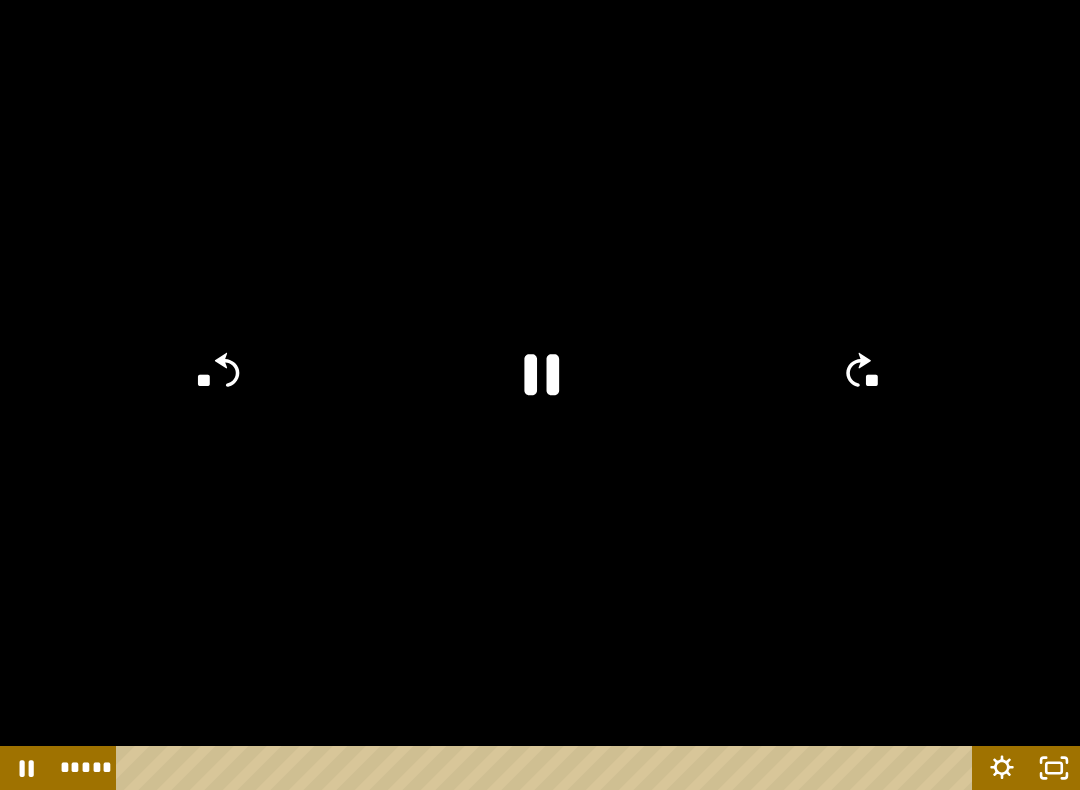 click 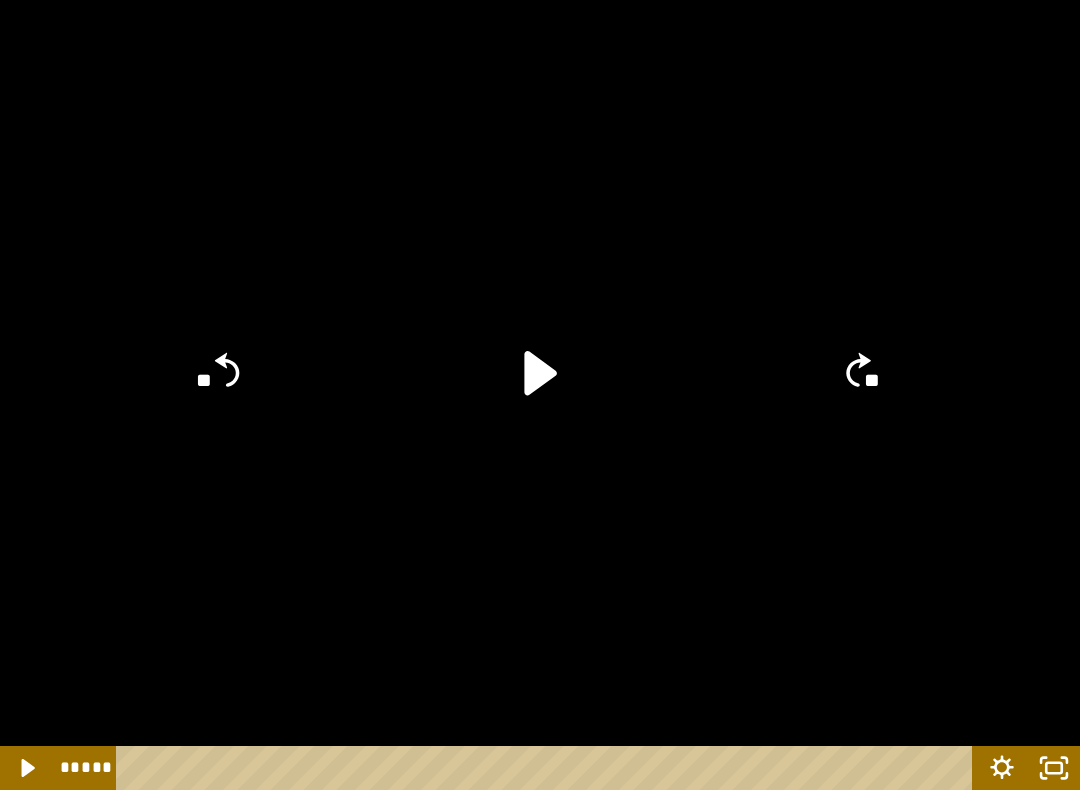 click 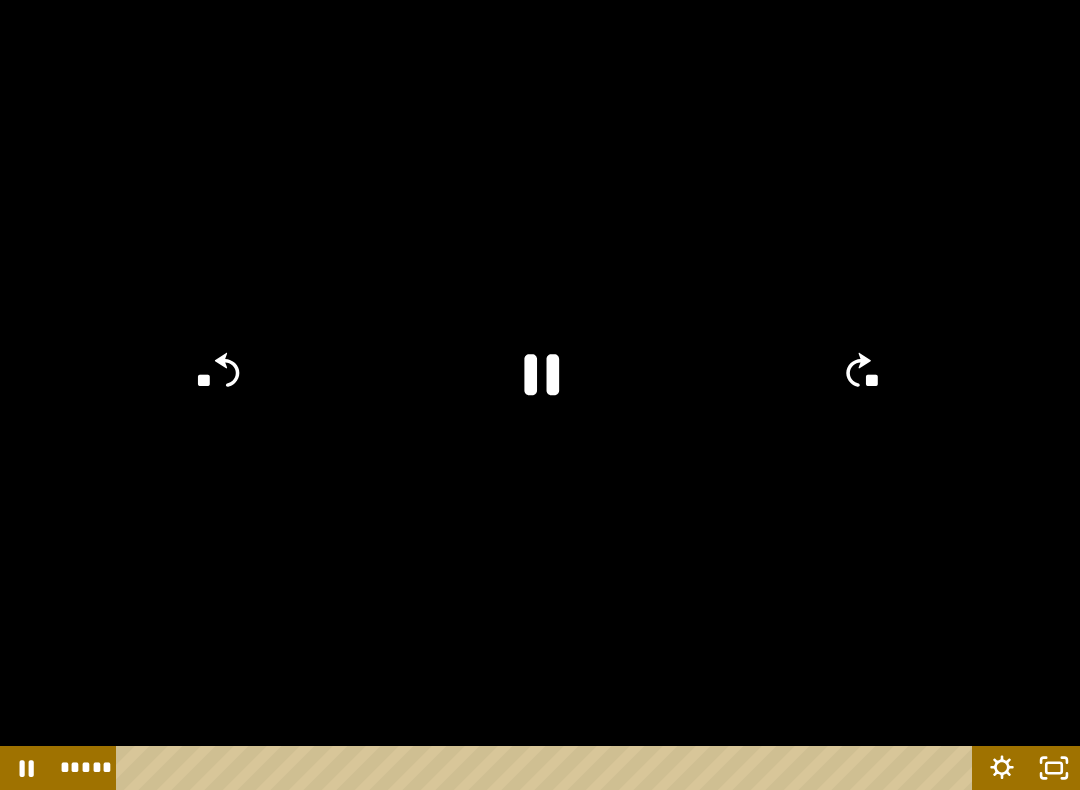 click on "**" 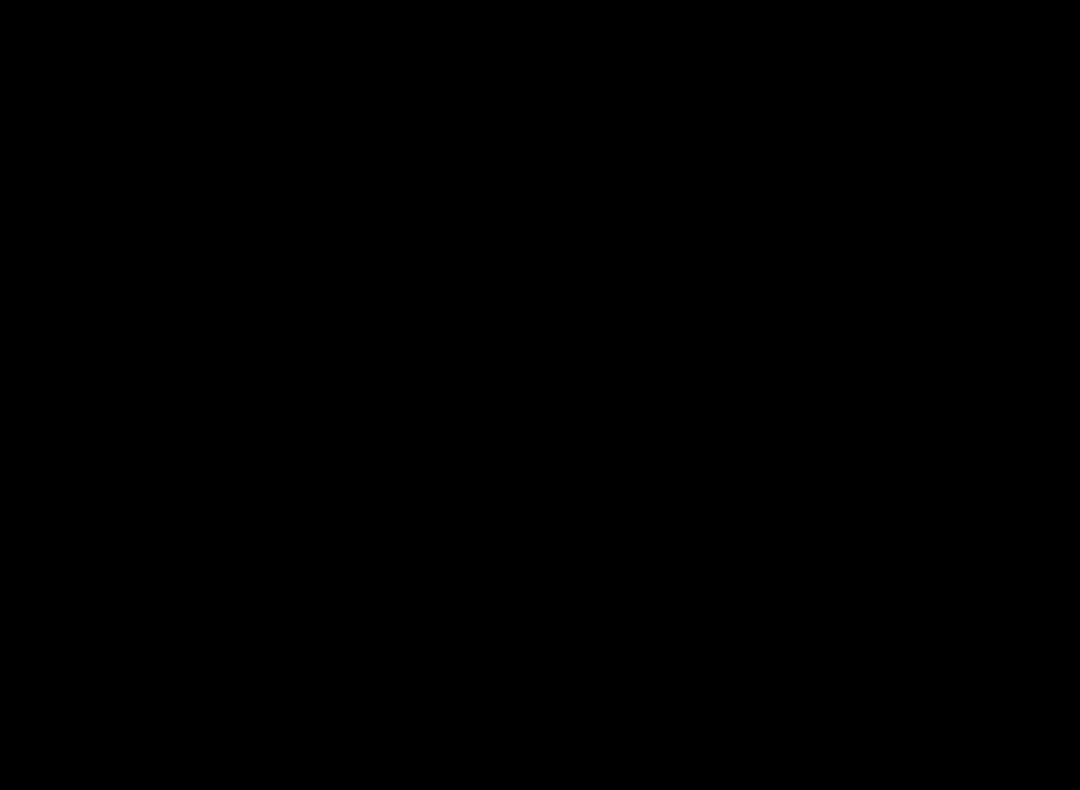 click at bounding box center (540, 395) 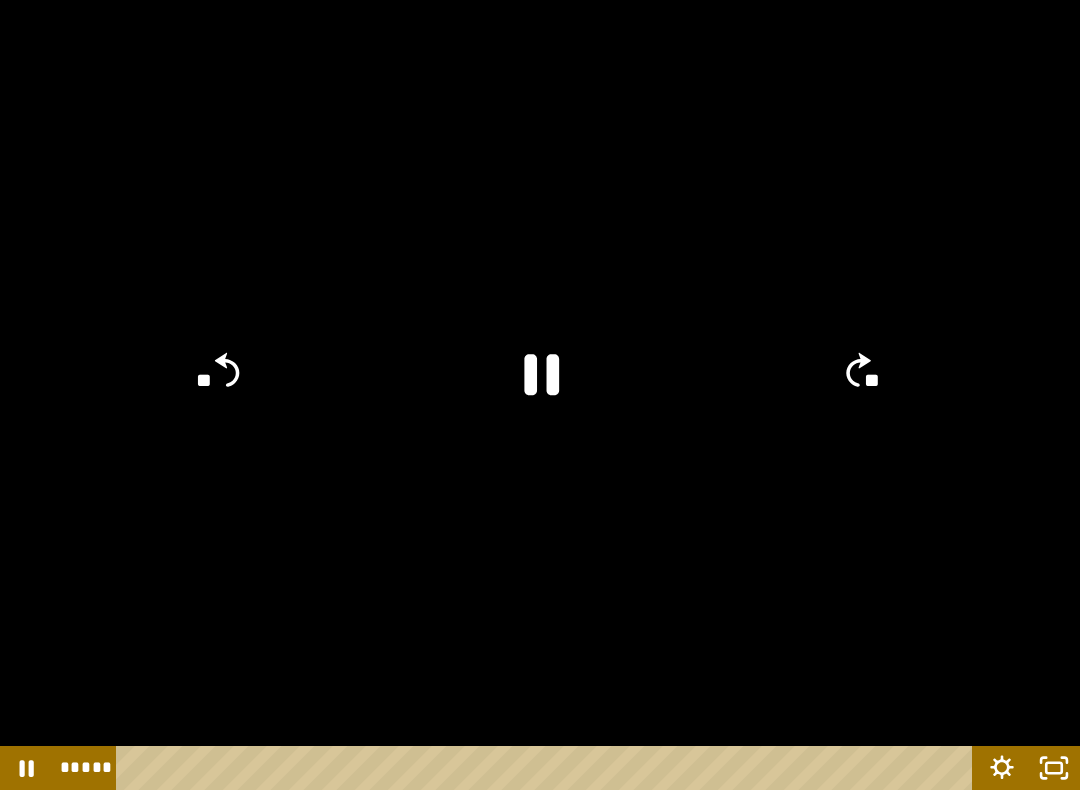 click 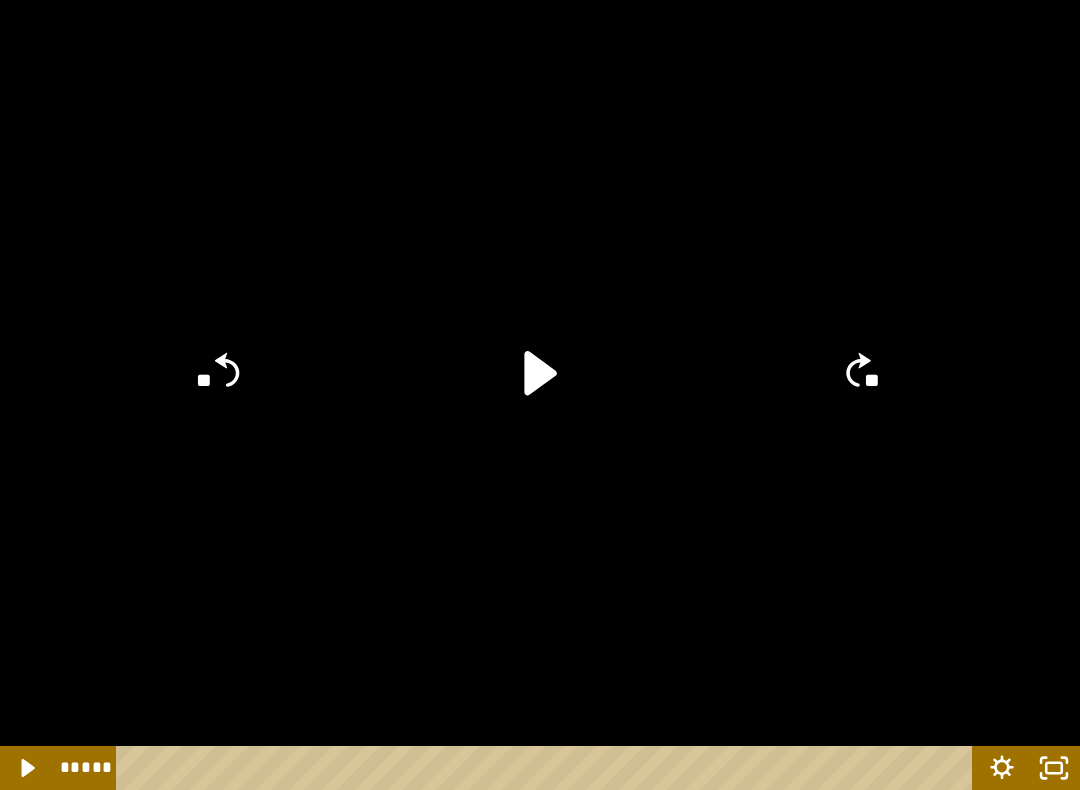 click 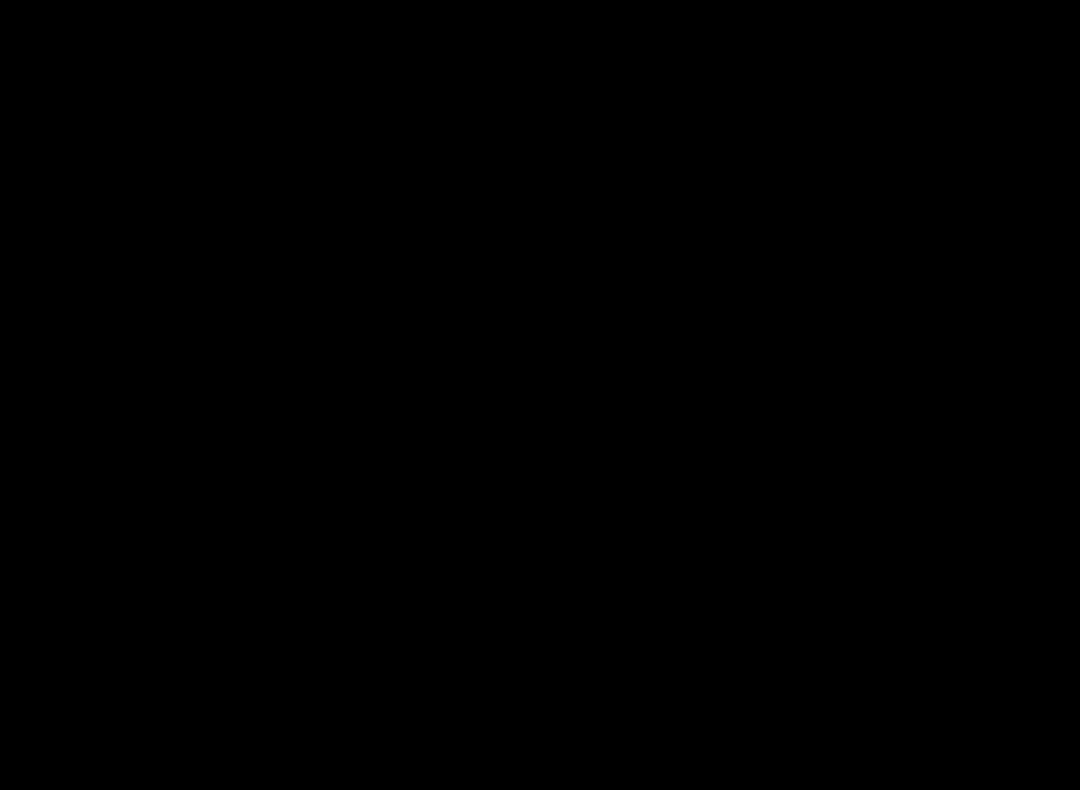 click at bounding box center [540, 395] 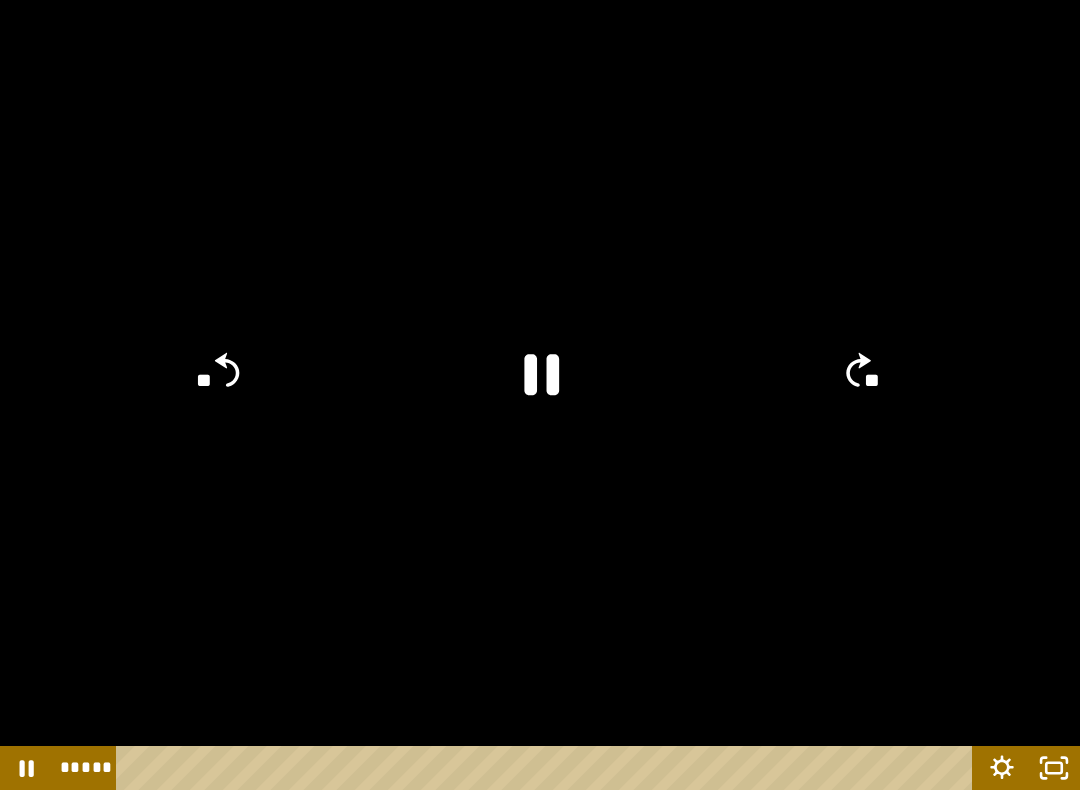 click 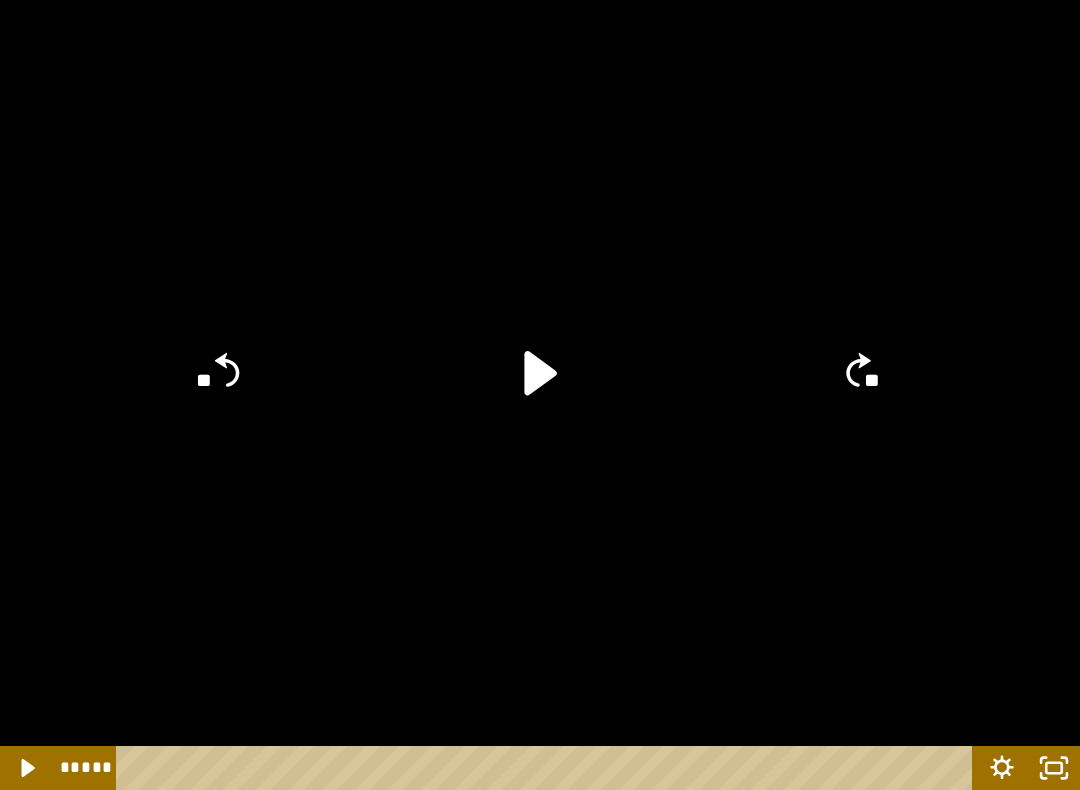 click 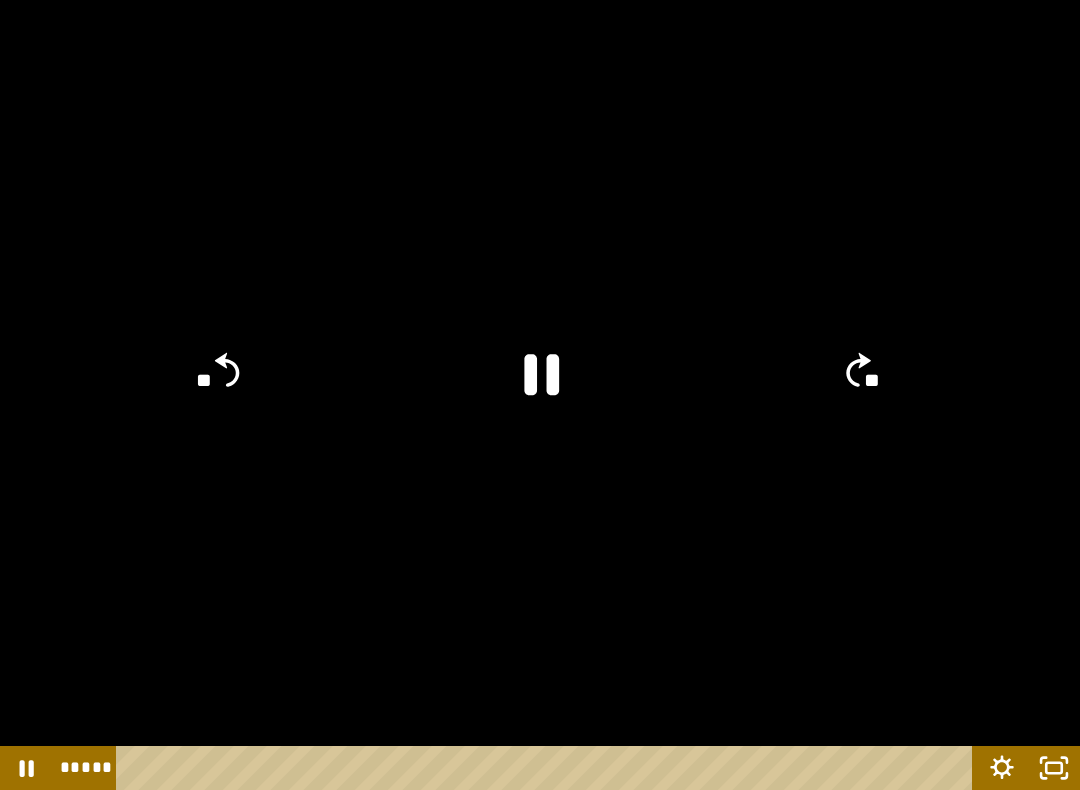 click on "**" 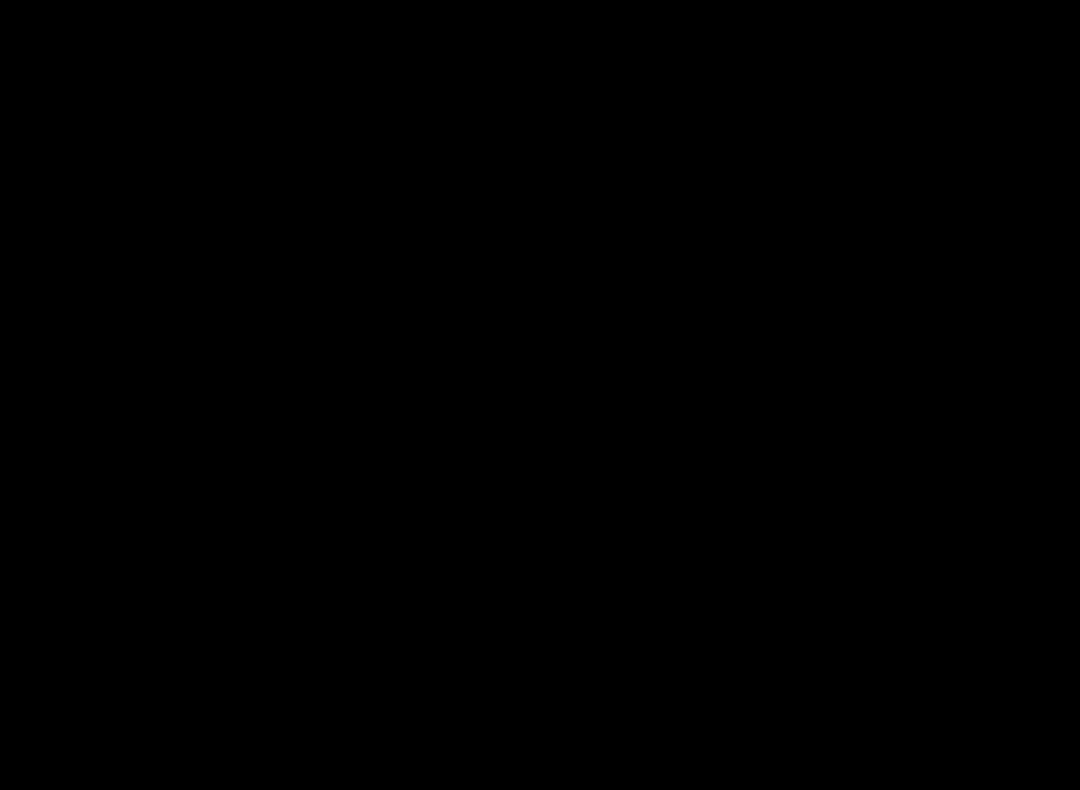 click at bounding box center (540, 395) 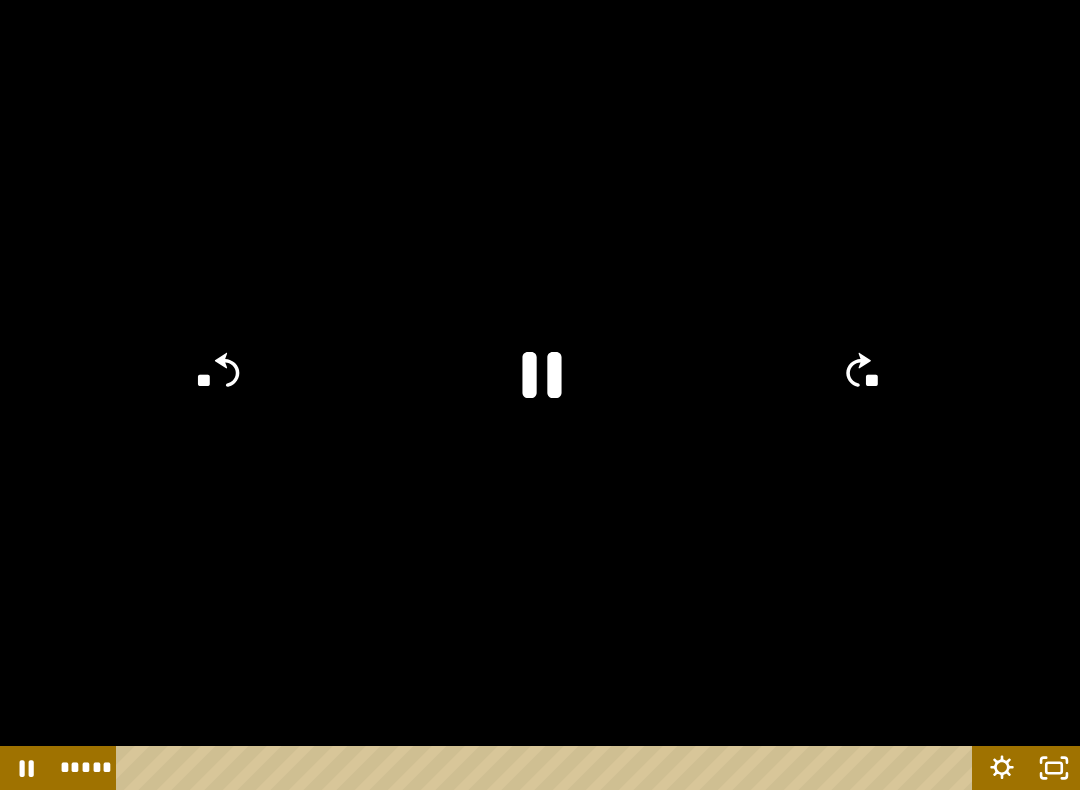 click 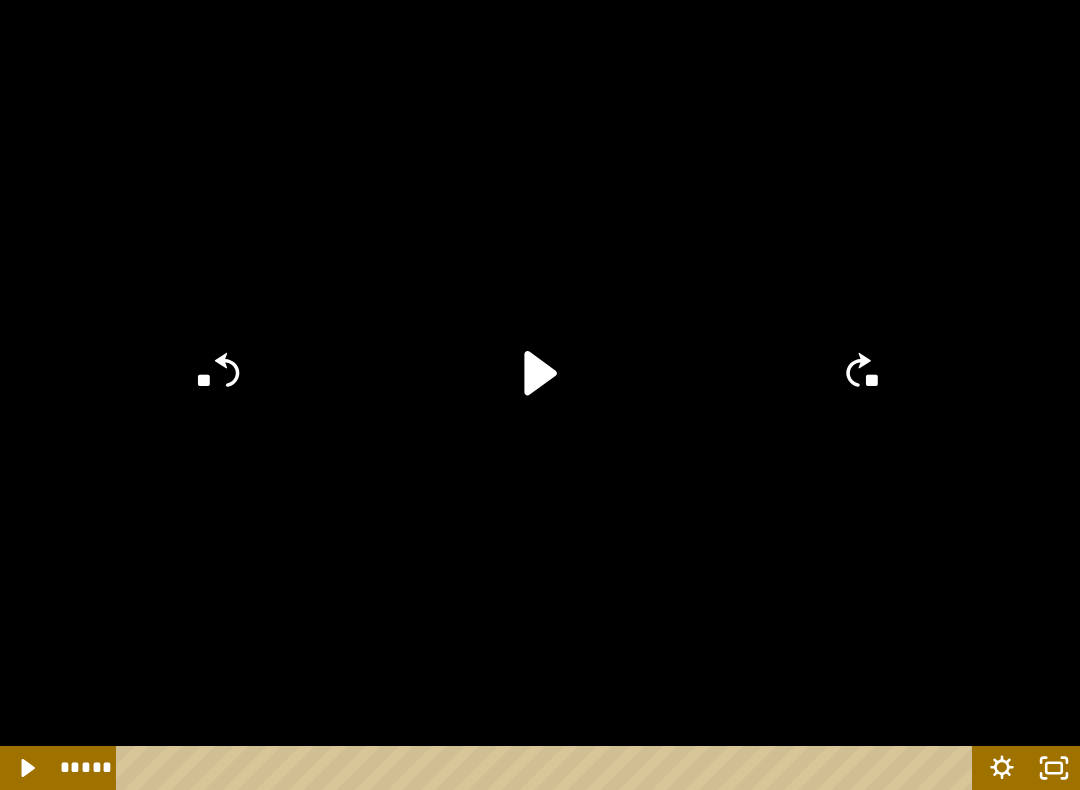 click 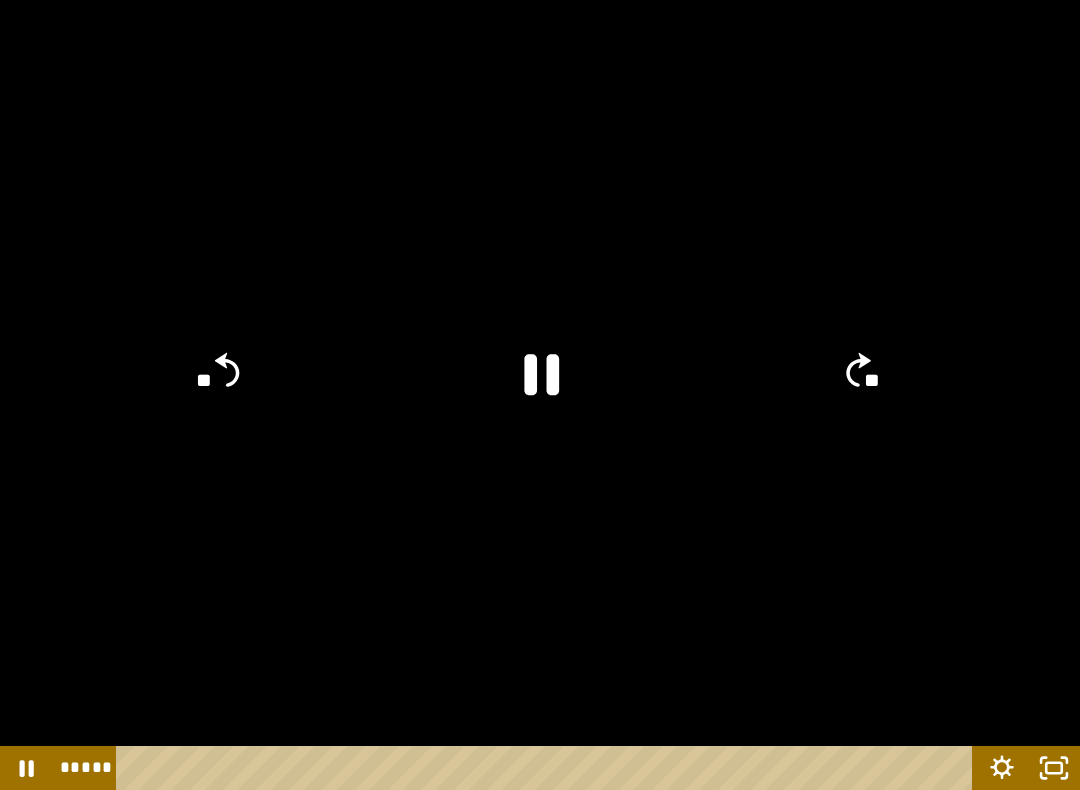 click on "**" 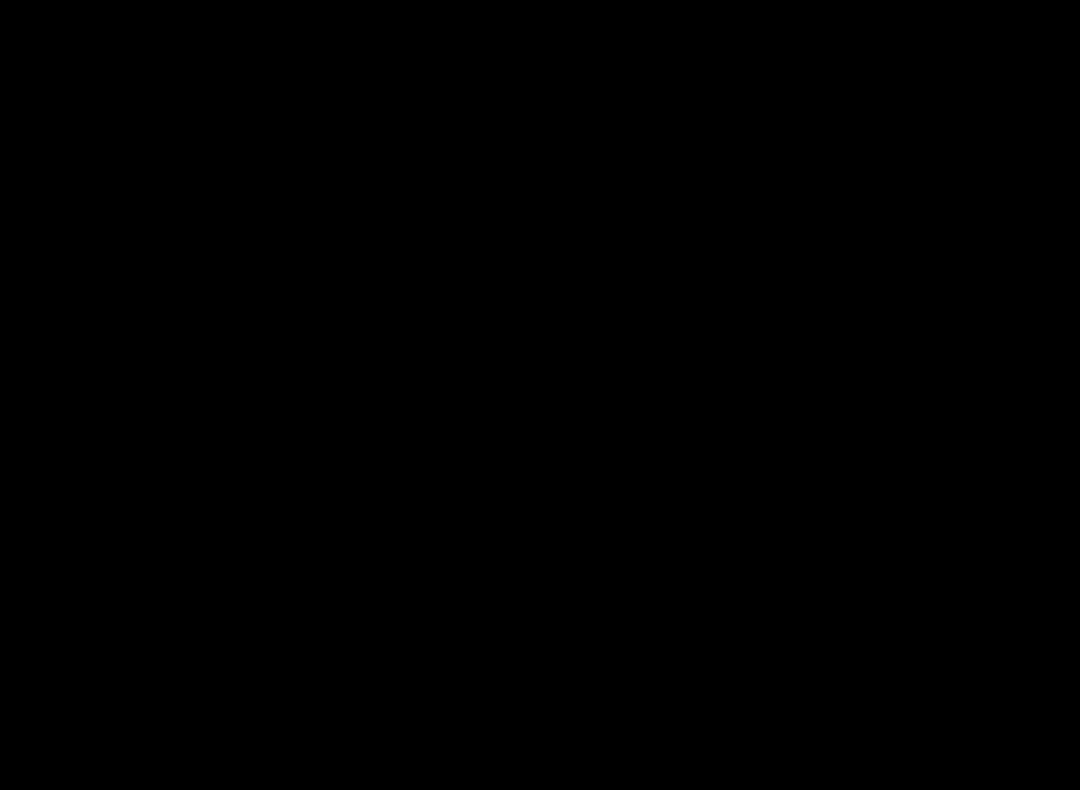 click at bounding box center (540, 395) 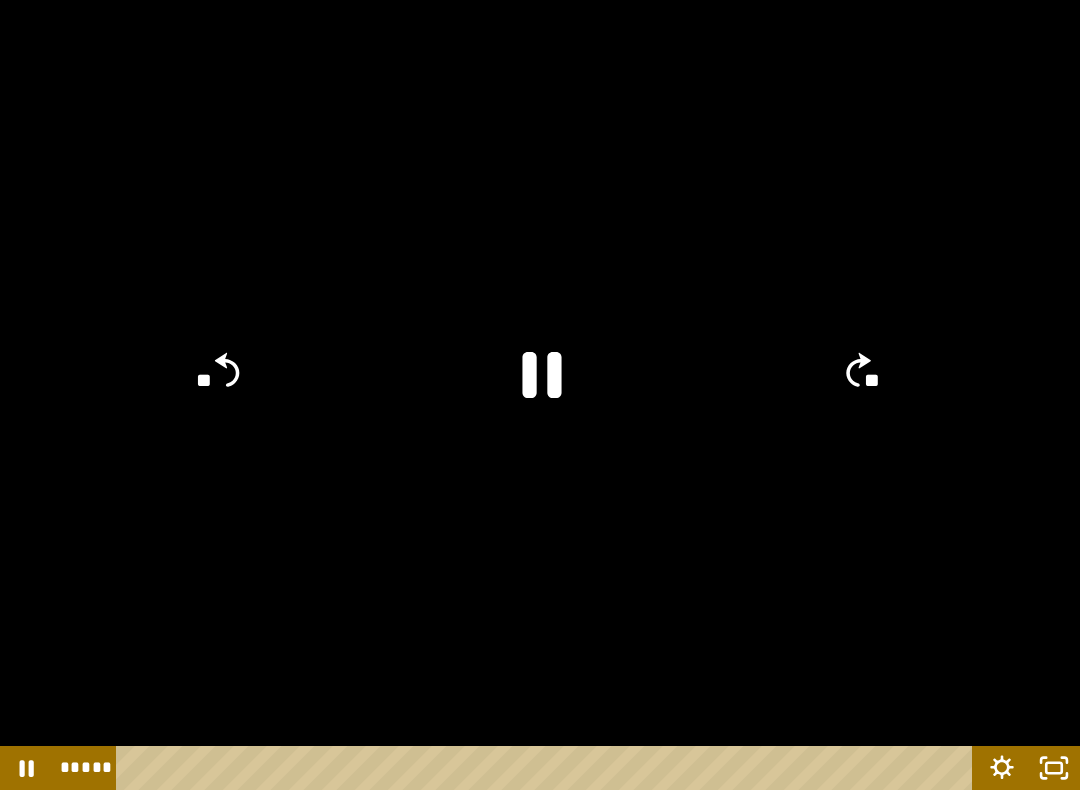 click 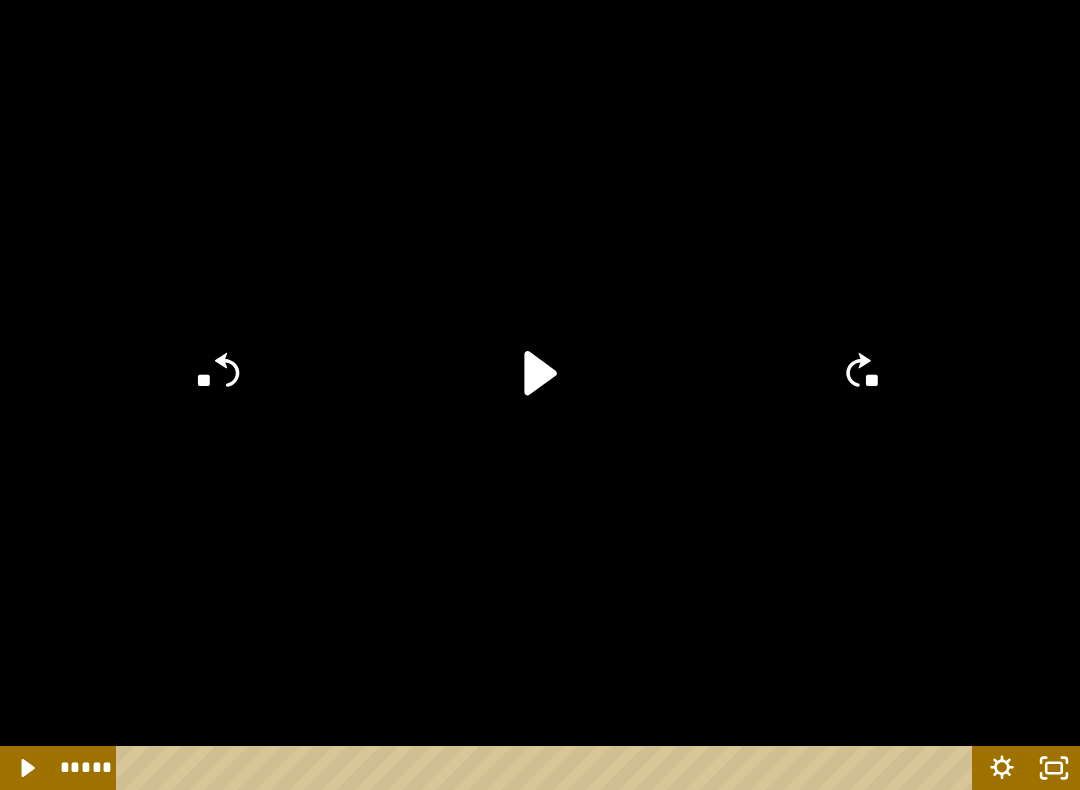 click 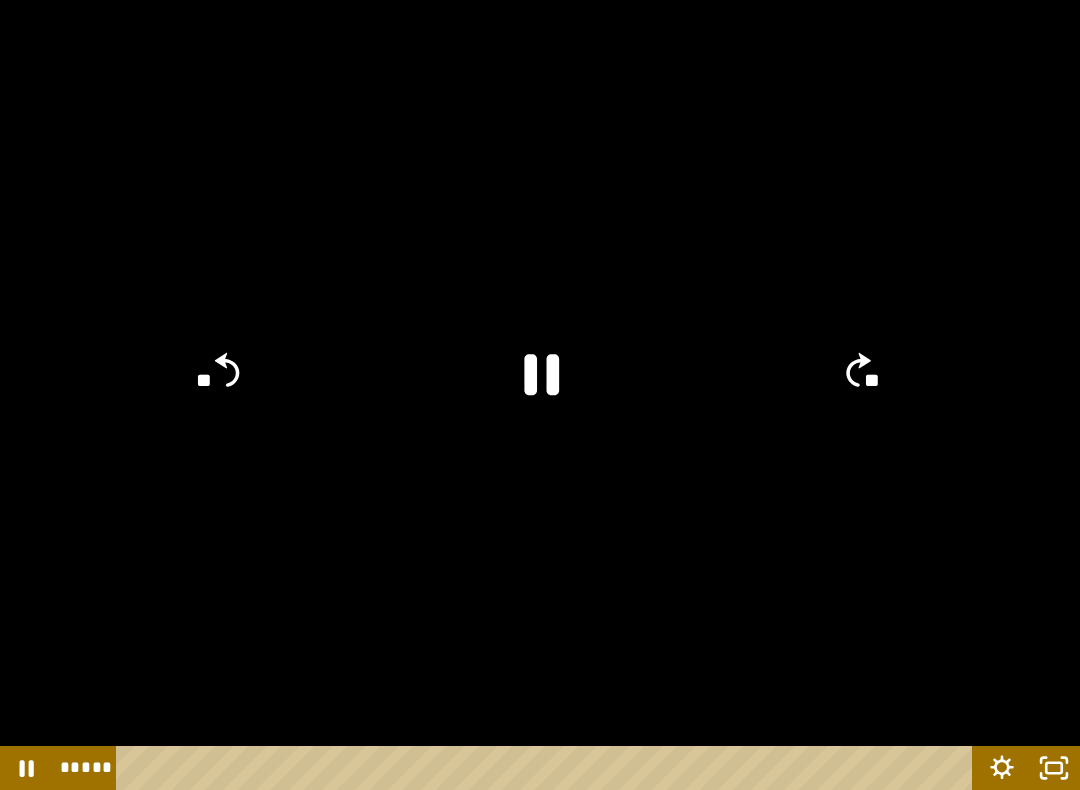 click on "**" 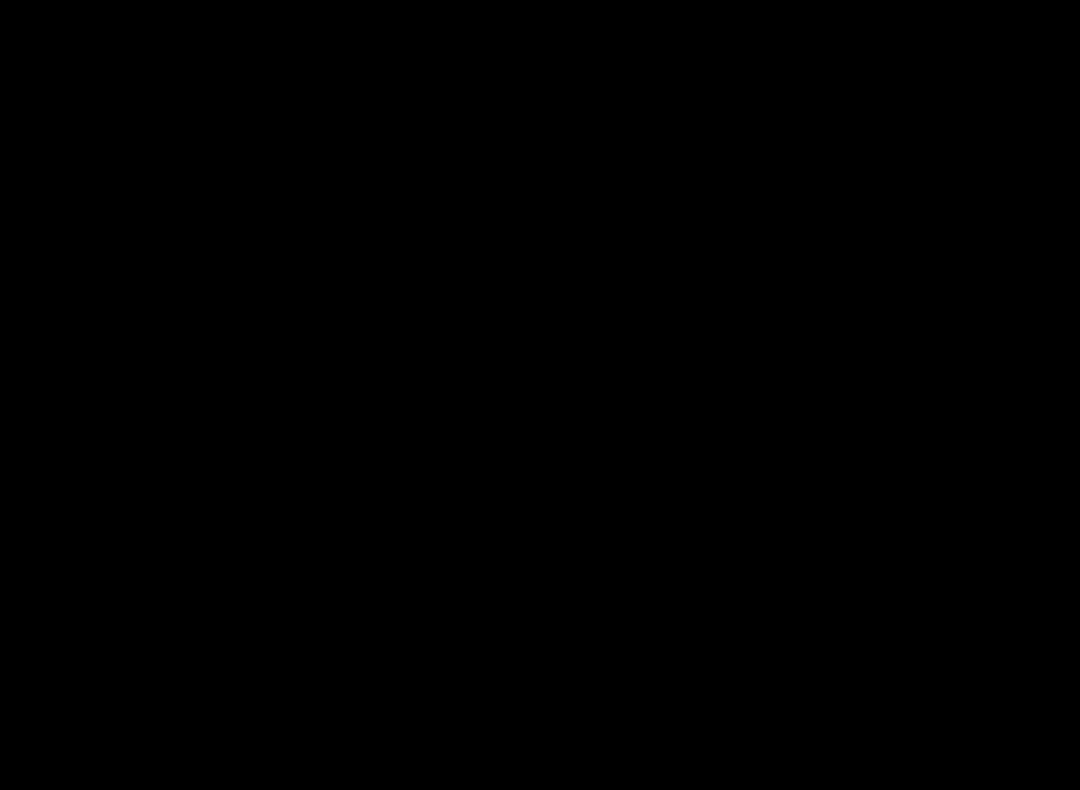 click at bounding box center [540, 395] 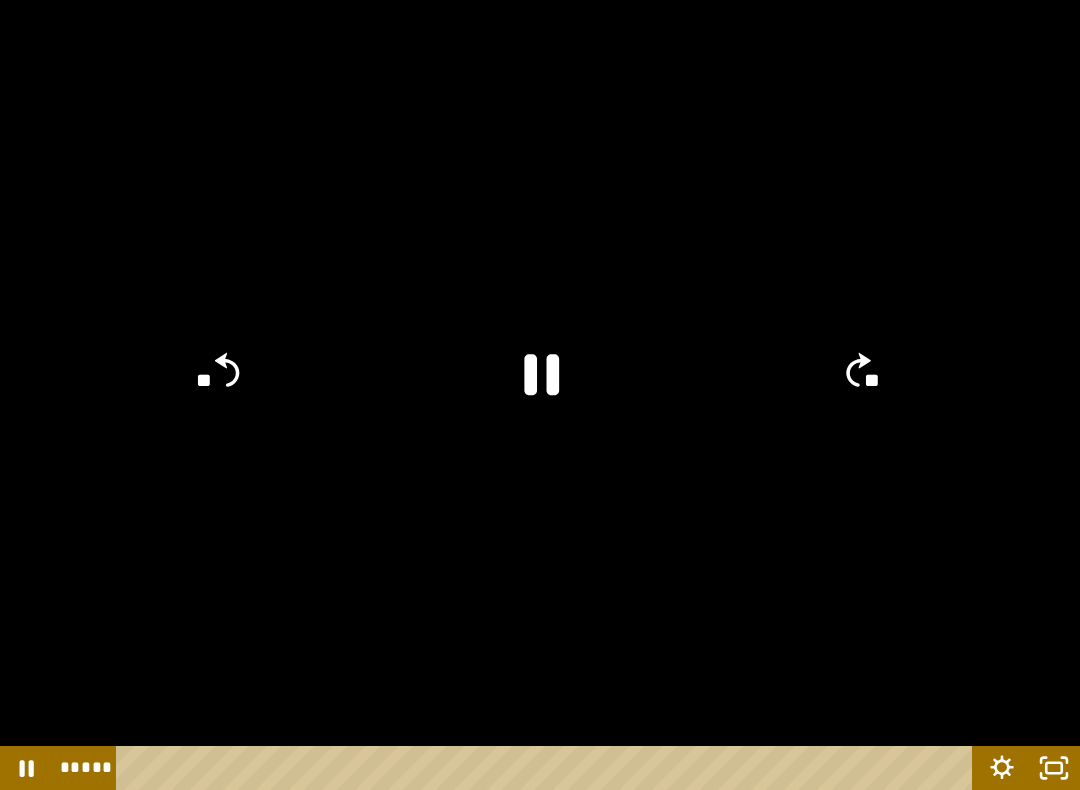 click 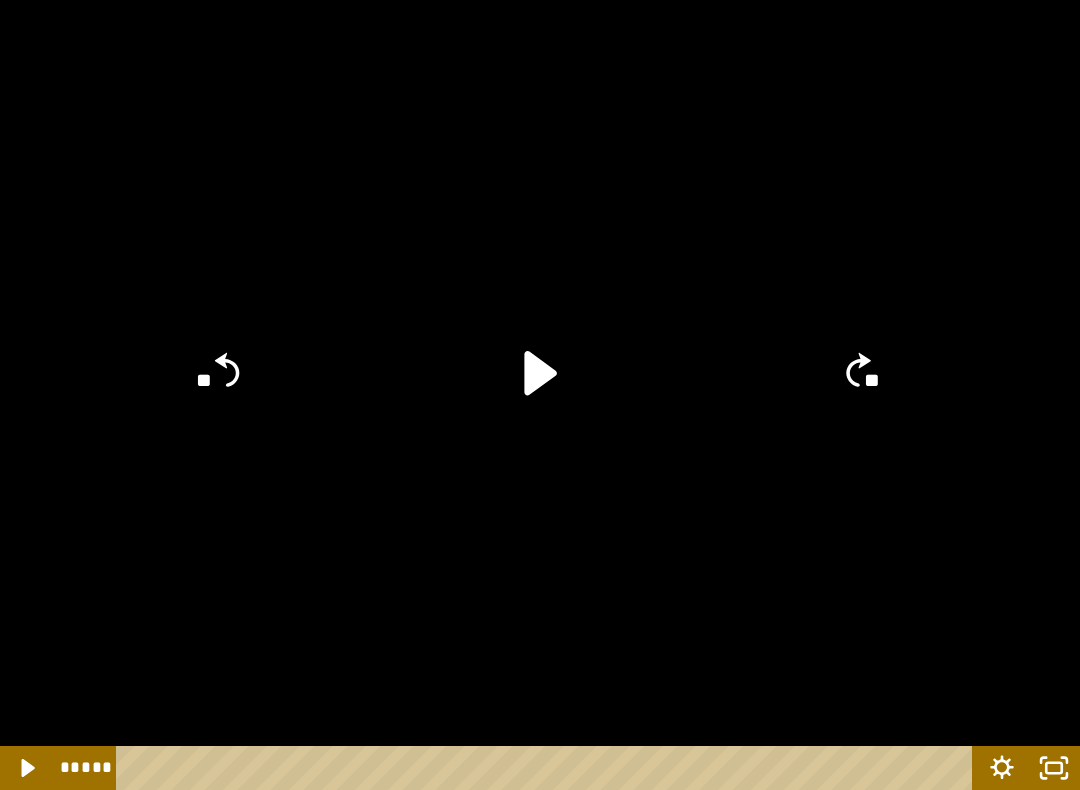click on "**" 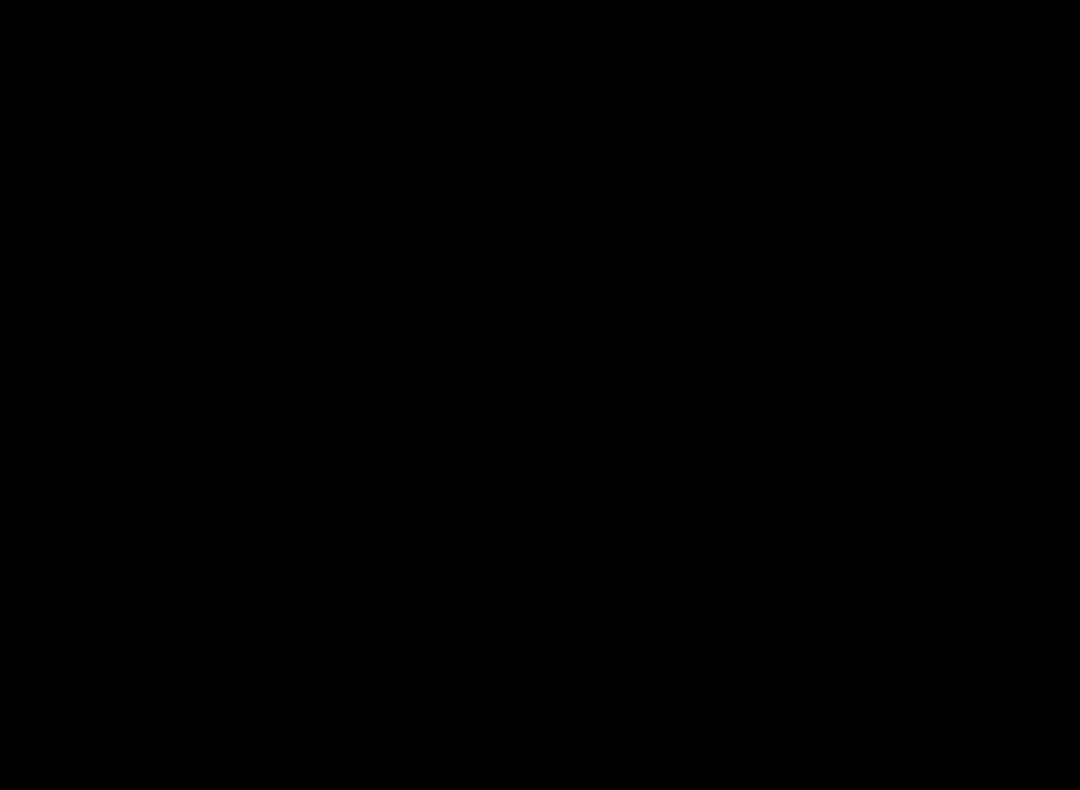 click at bounding box center (540, 395) 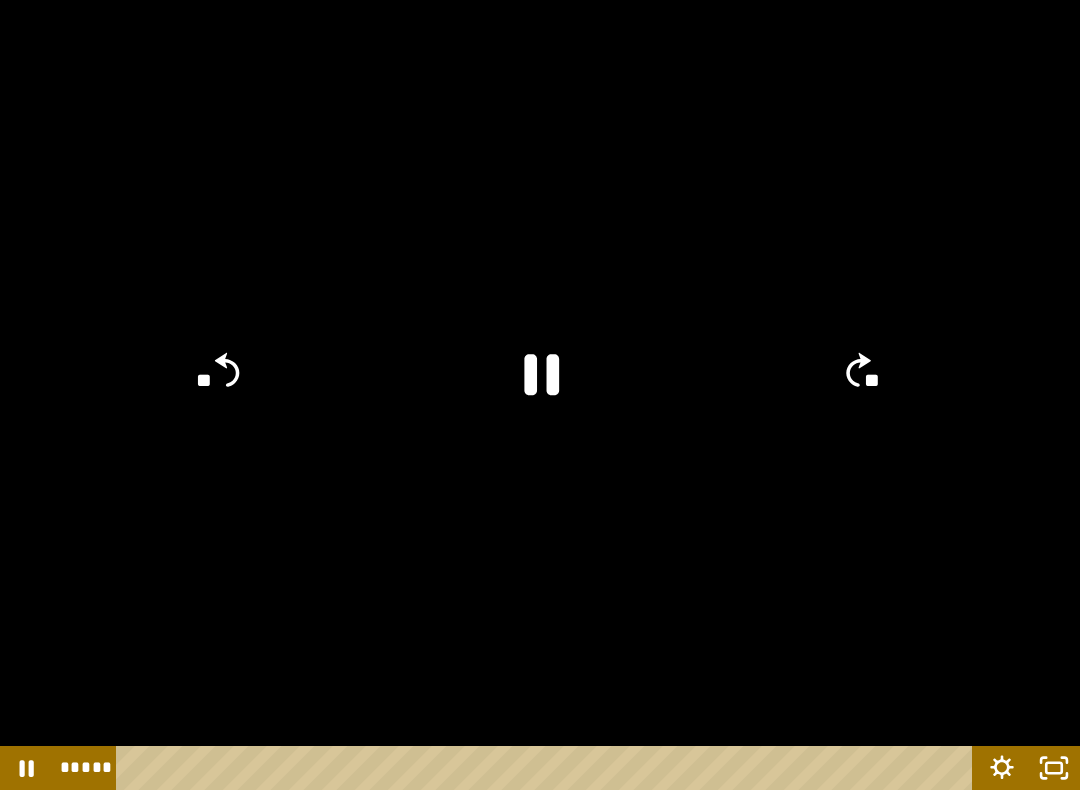 click at bounding box center [540, 395] 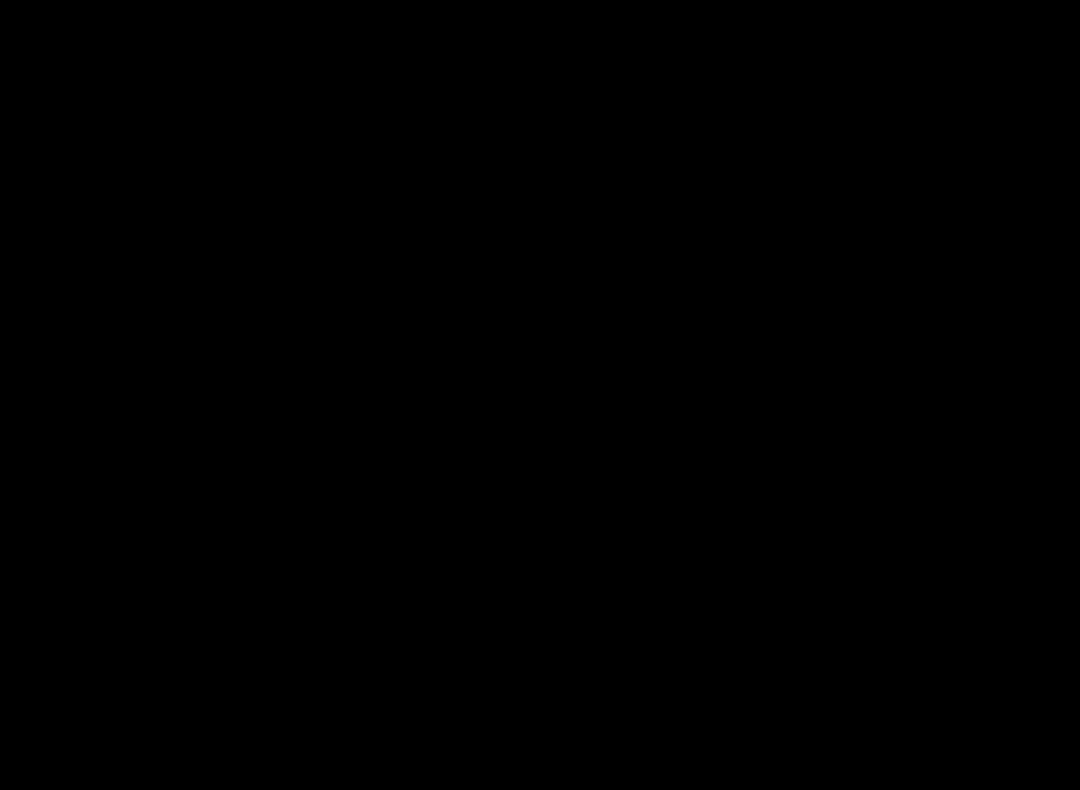 click at bounding box center [540, 395] 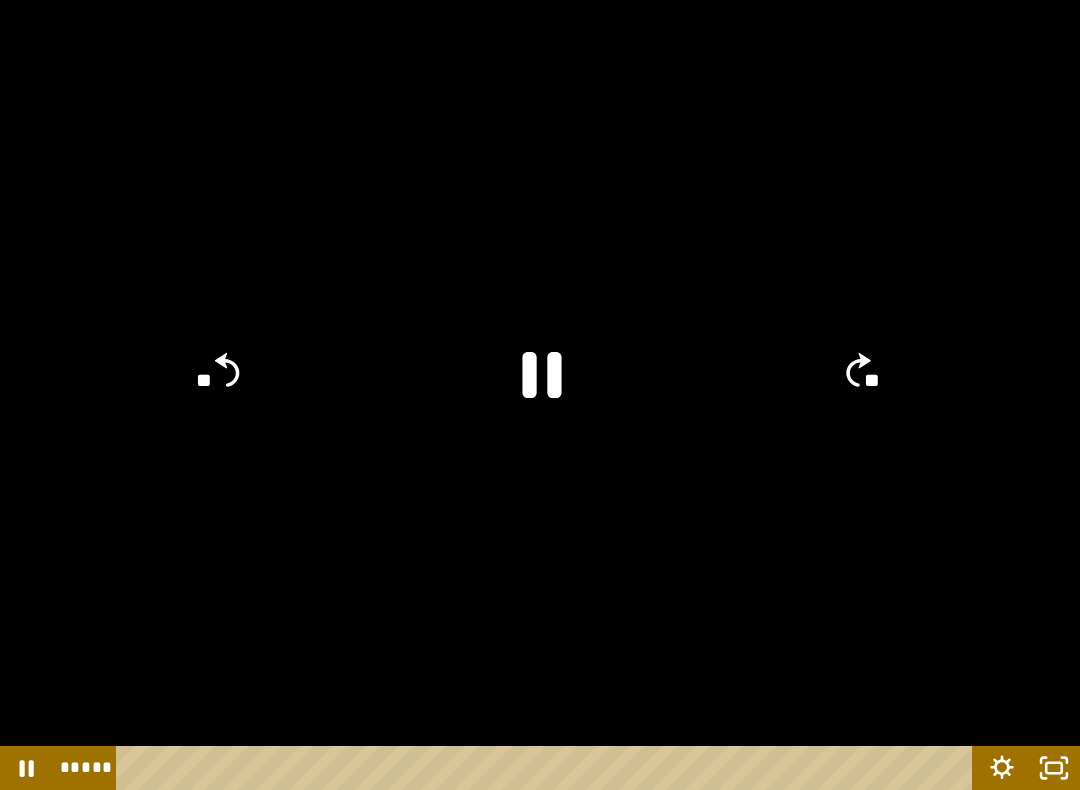click 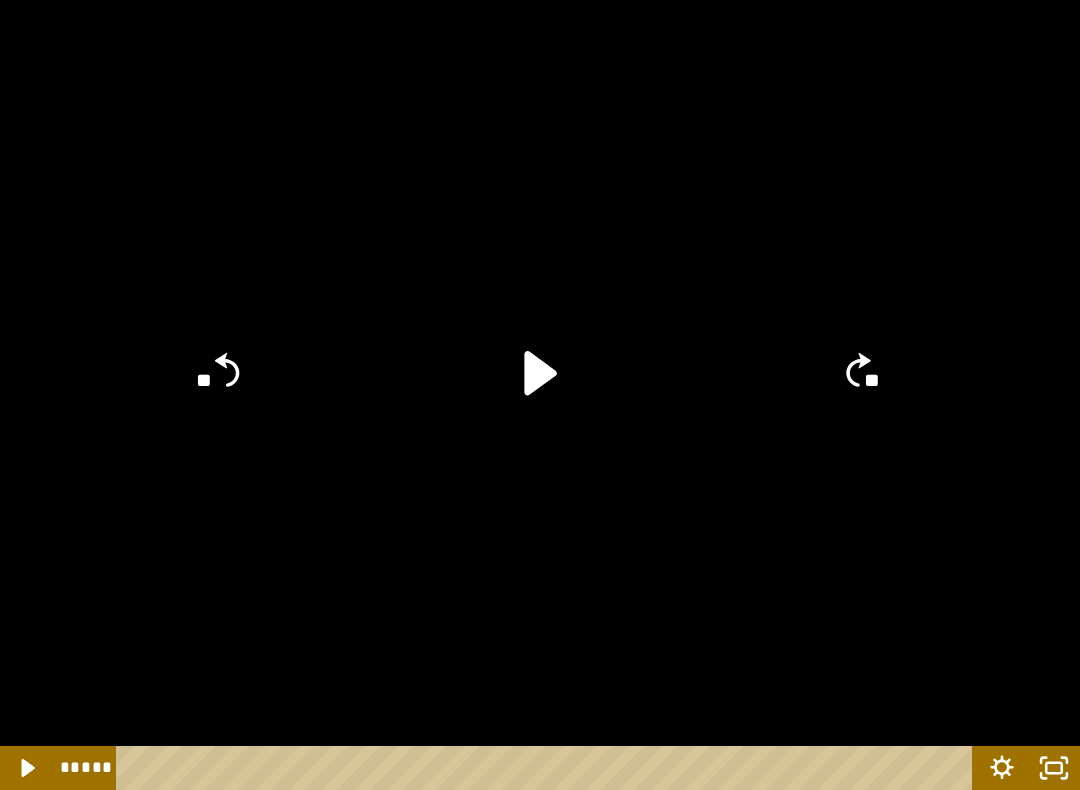 click 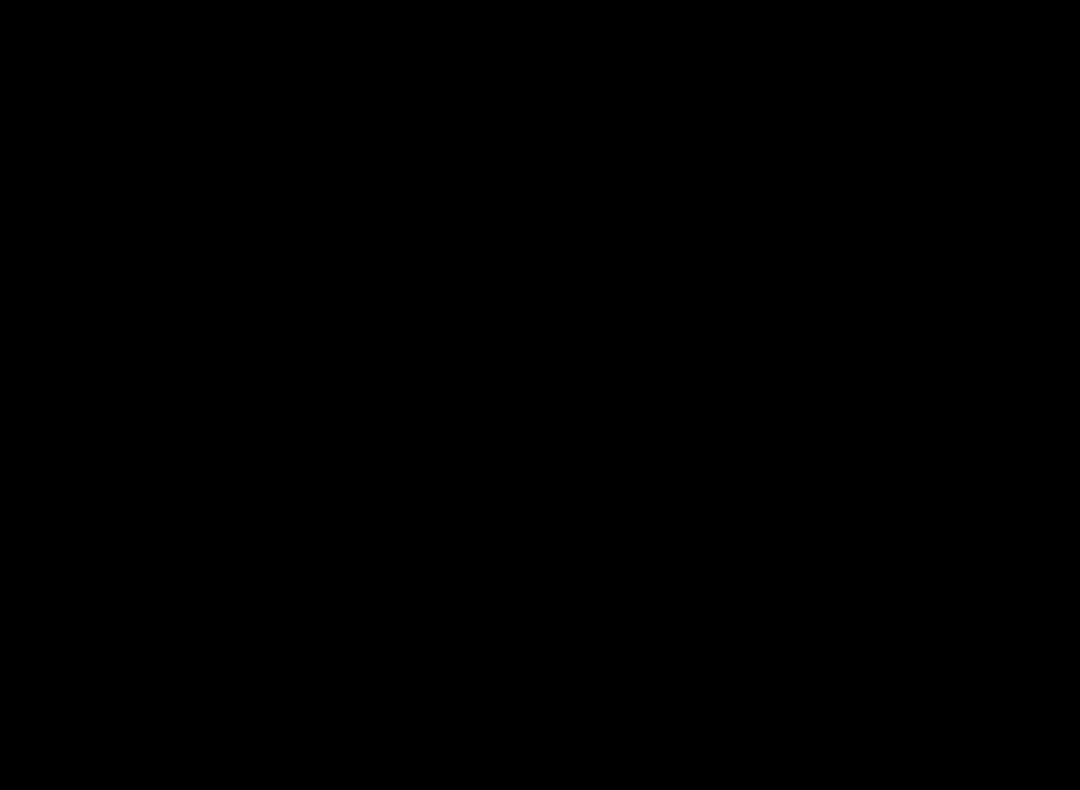 click at bounding box center [540, 395] 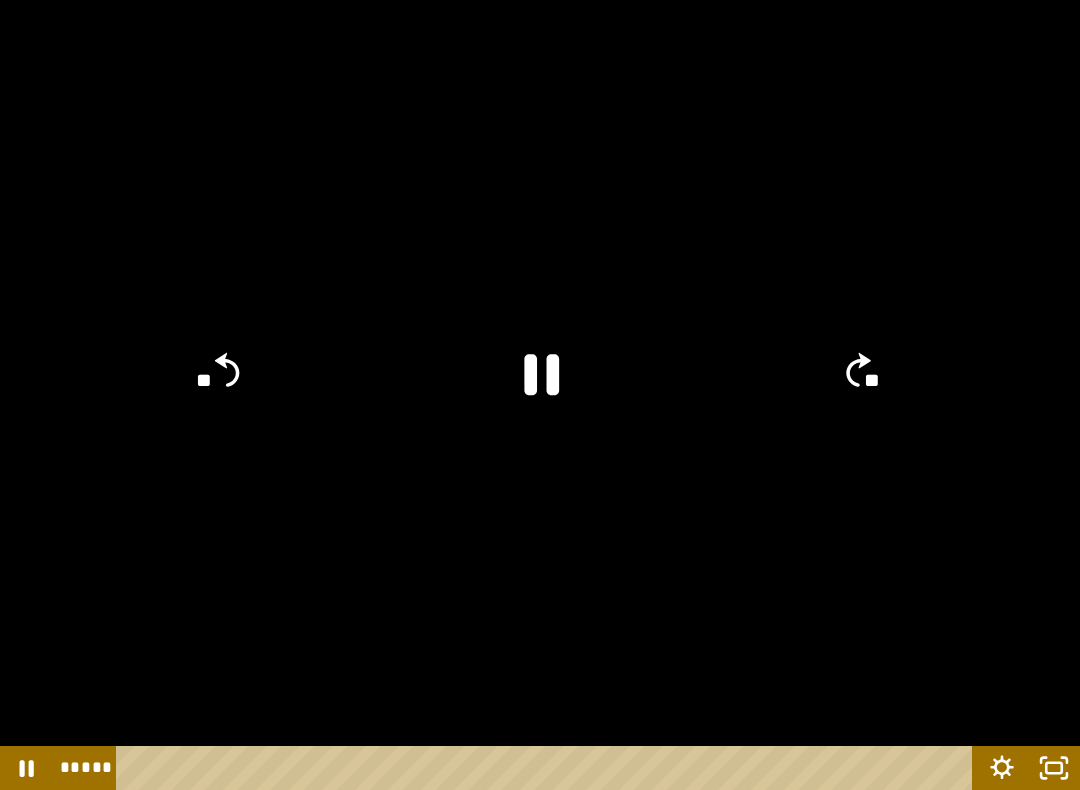 click 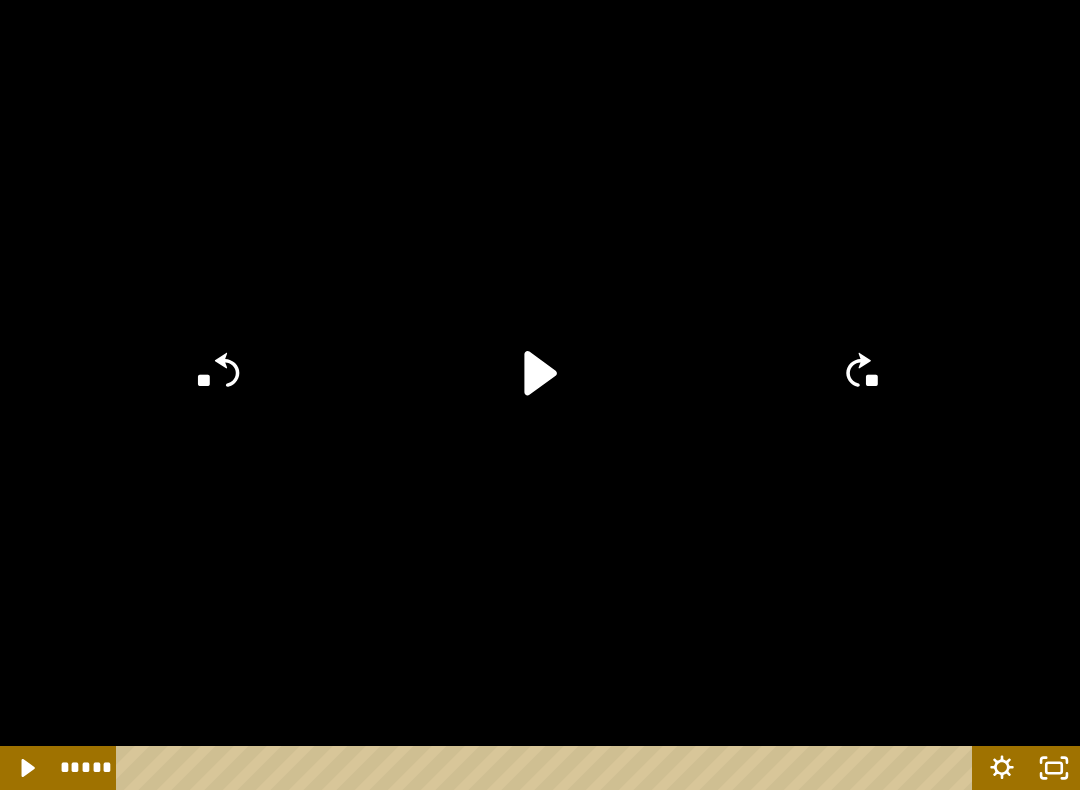 click 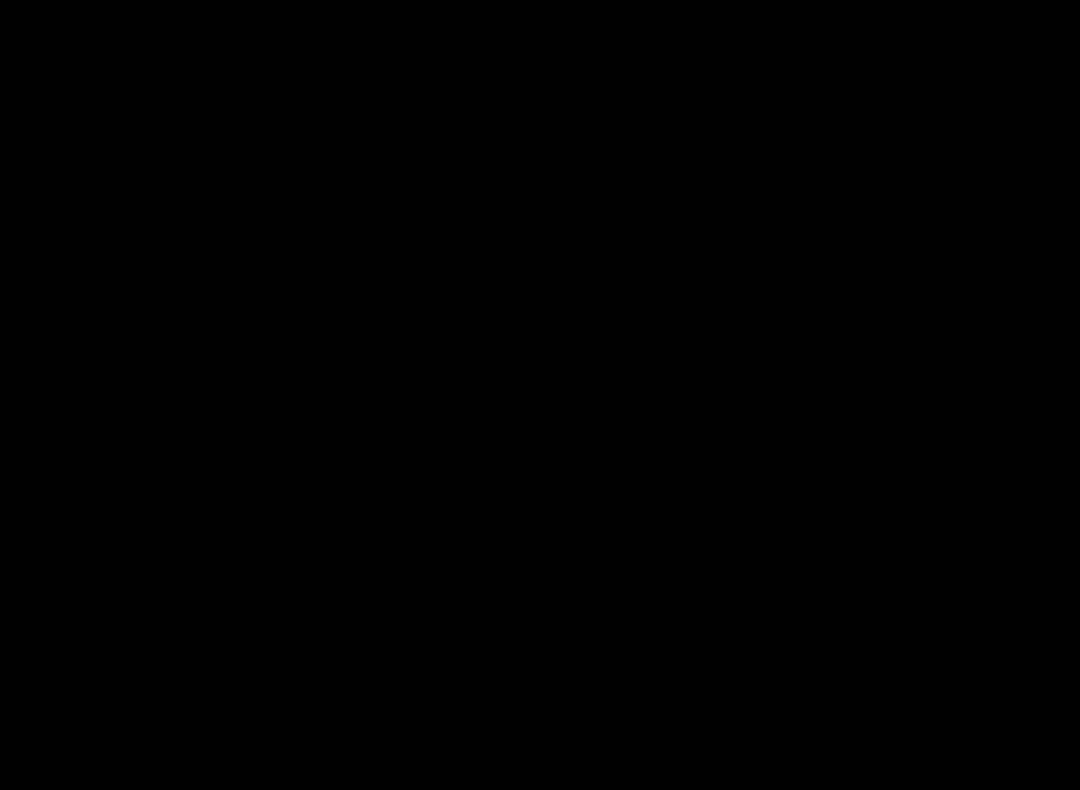 click at bounding box center (540, 395) 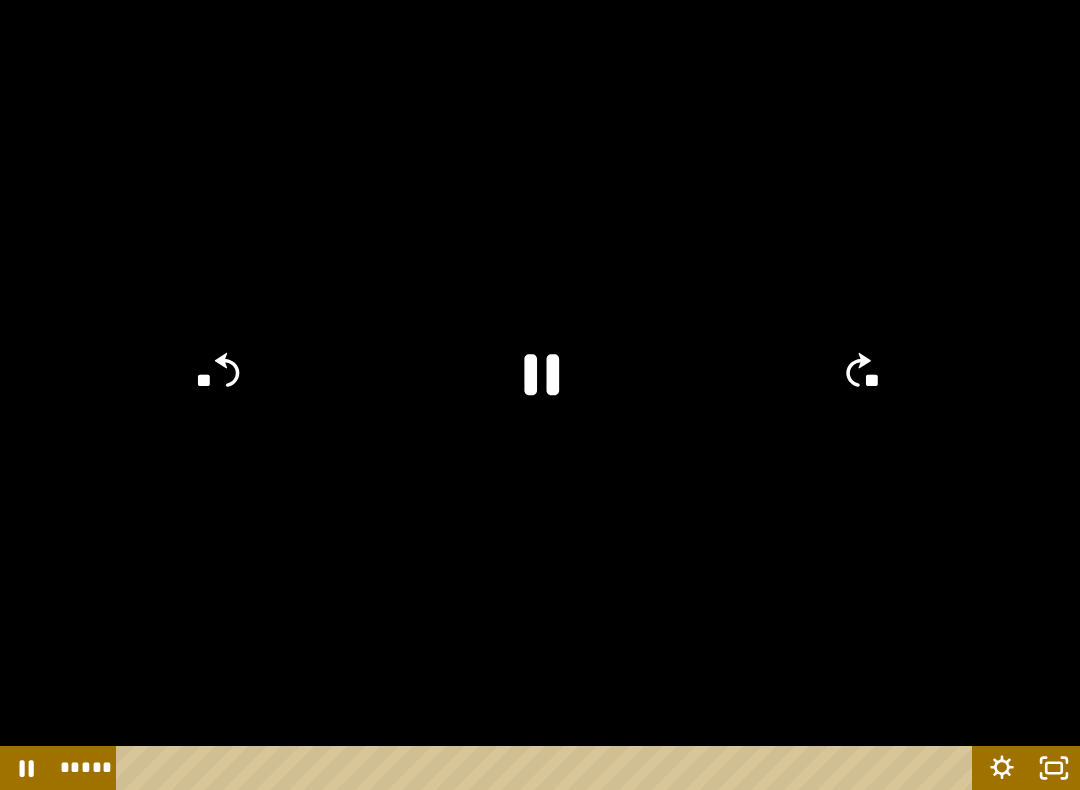 click 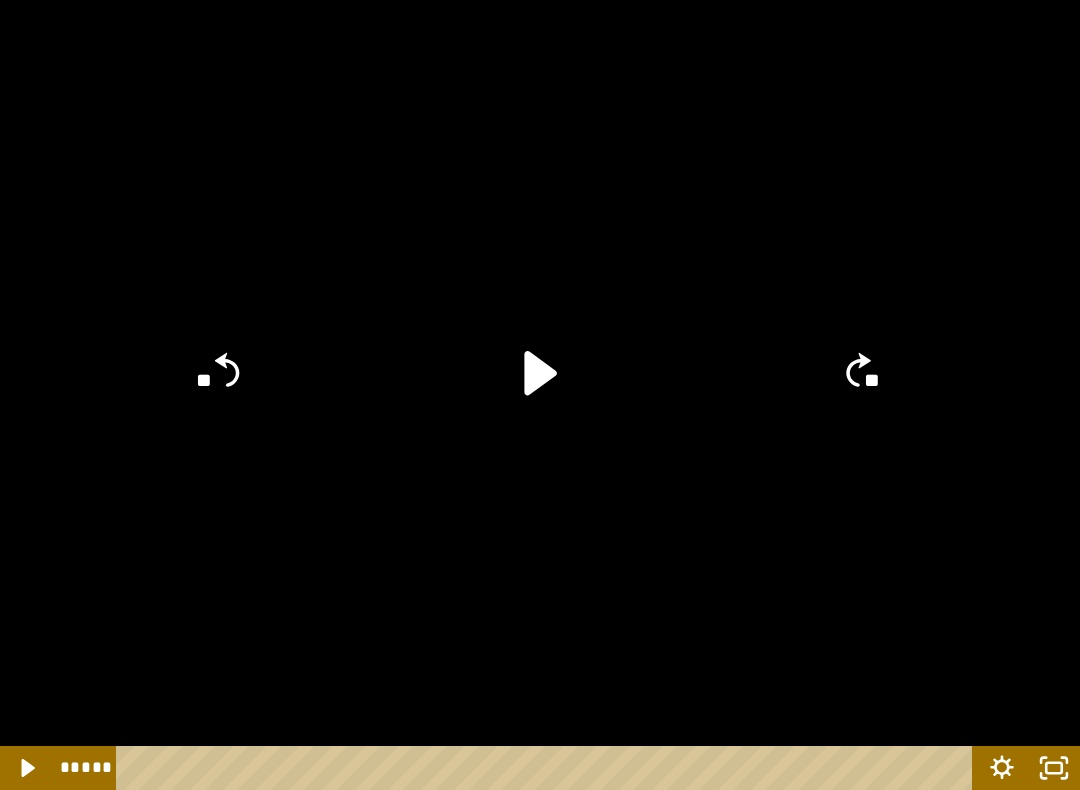 click on "**" 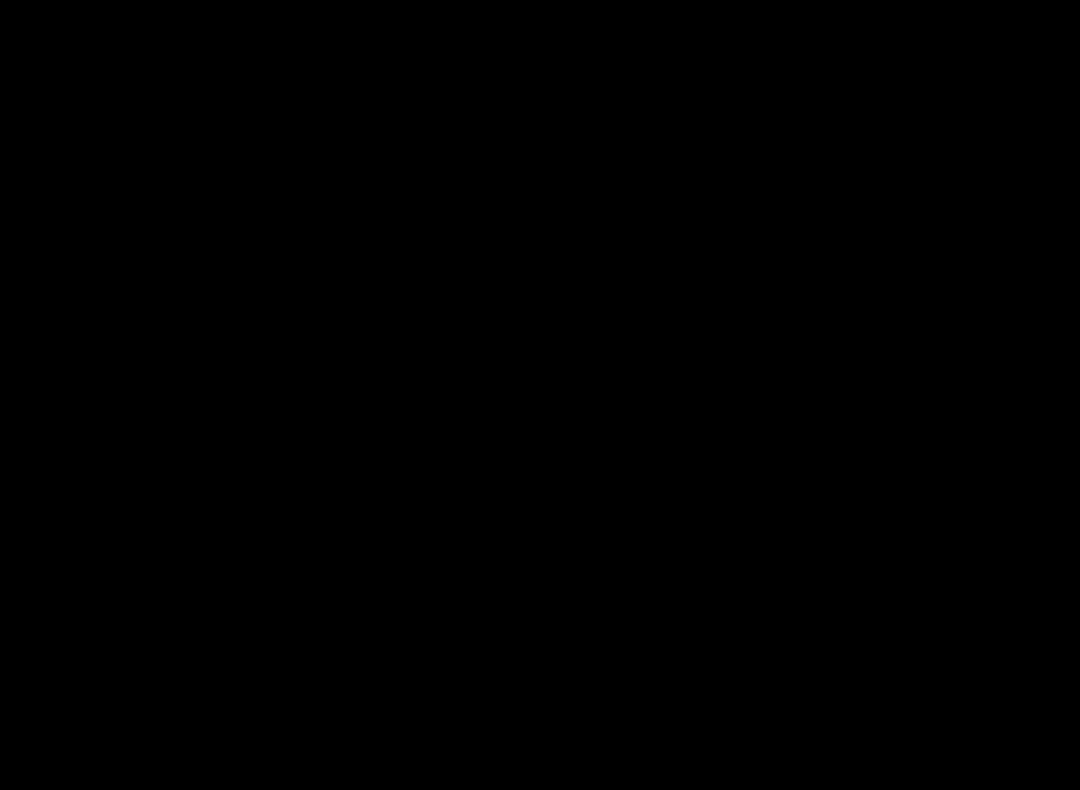 click at bounding box center [540, 395] 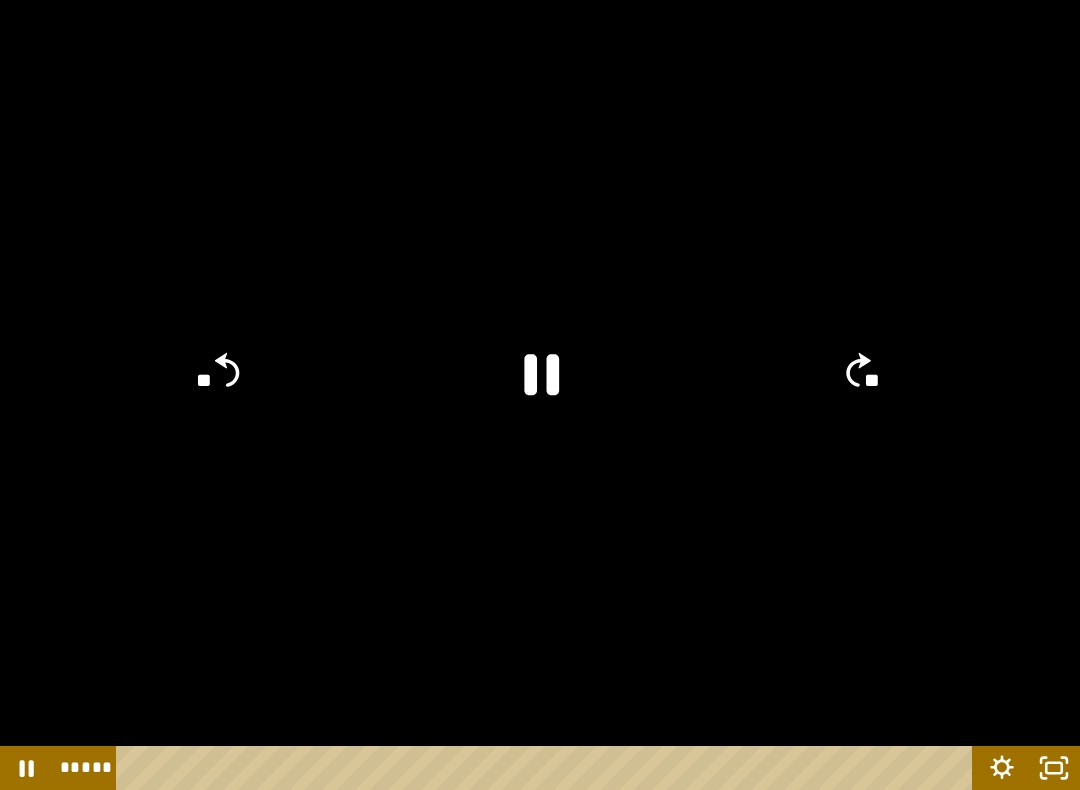 click 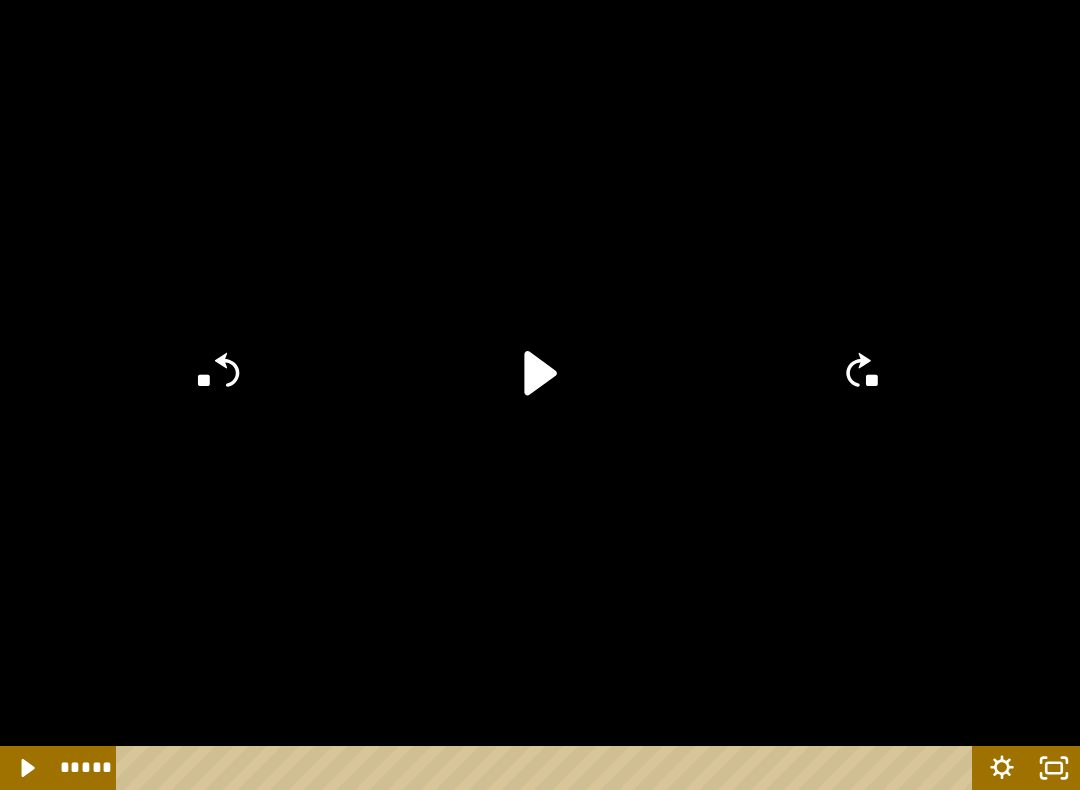 click 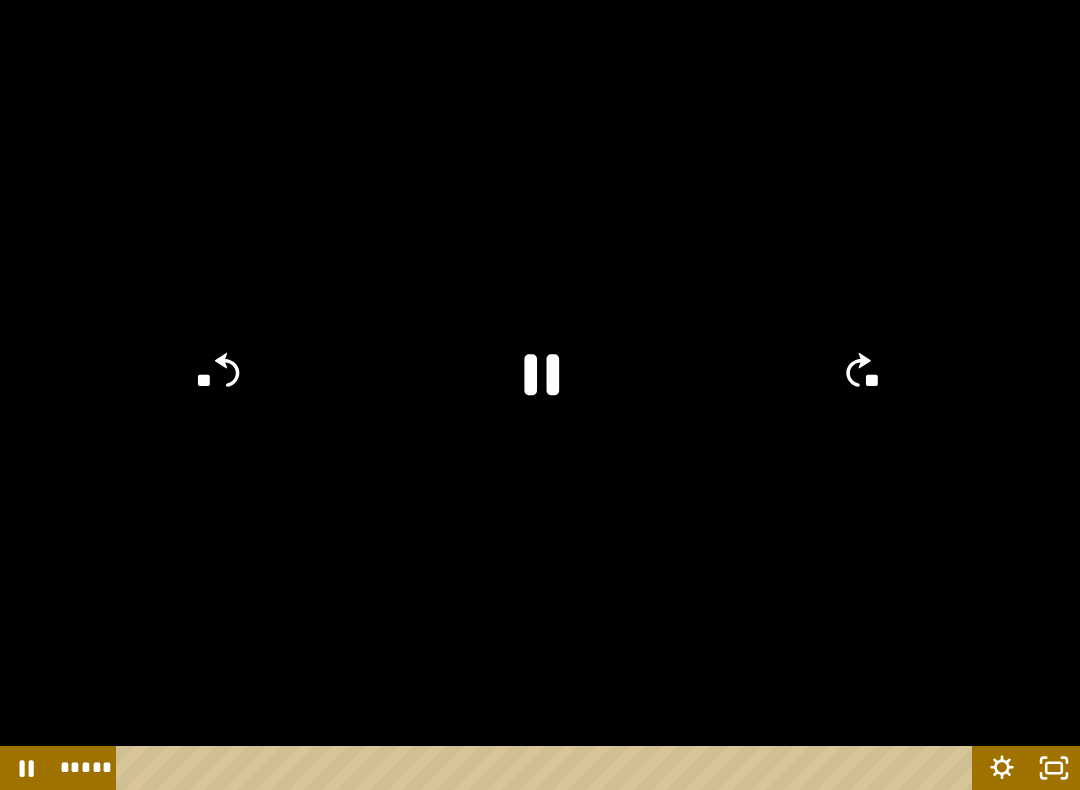 click 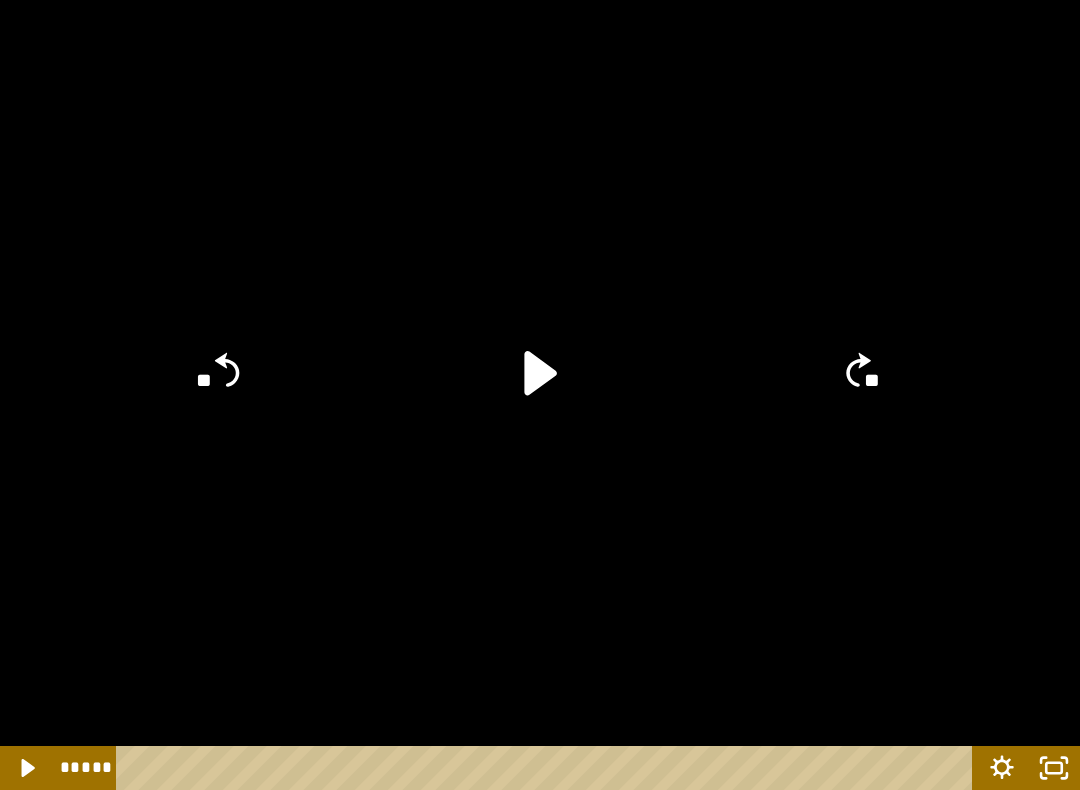 click 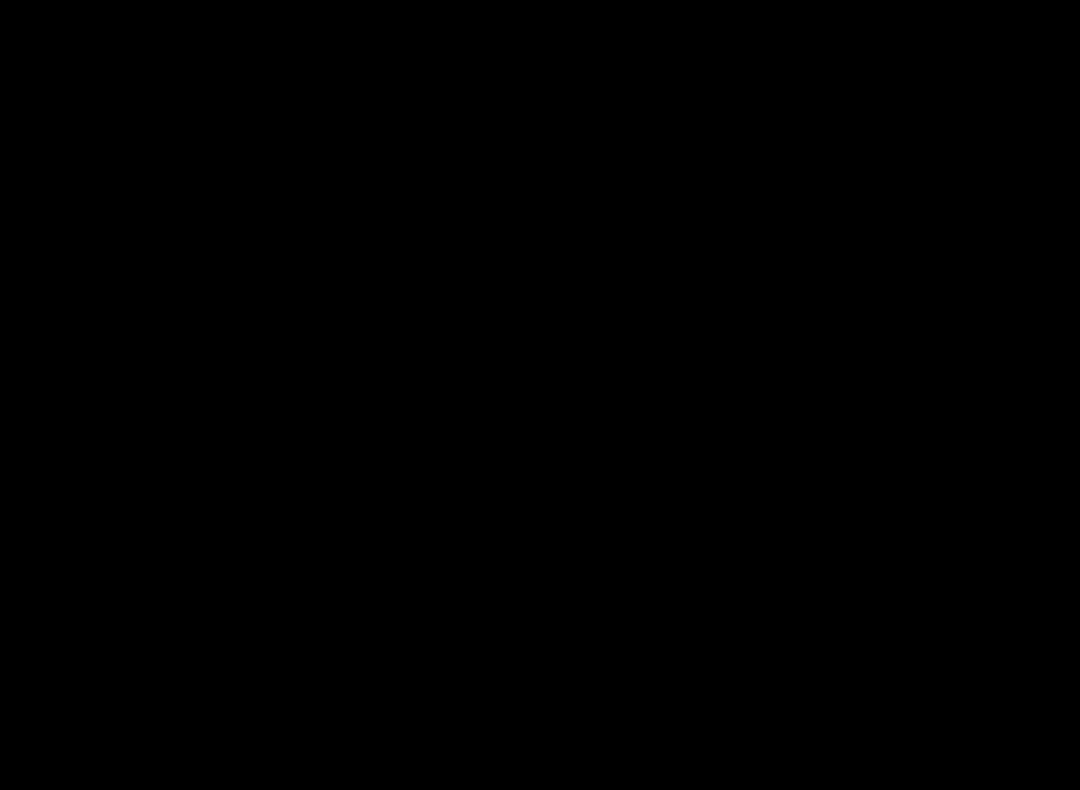 click at bounding box center [540, 395] 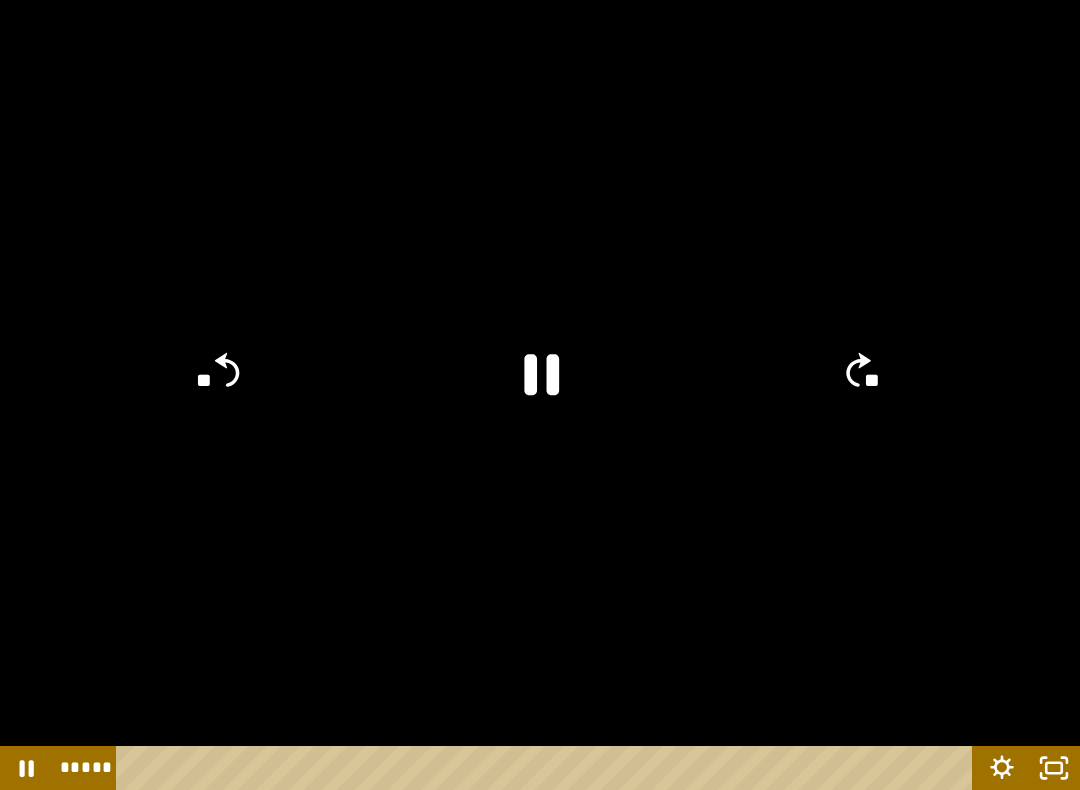 click 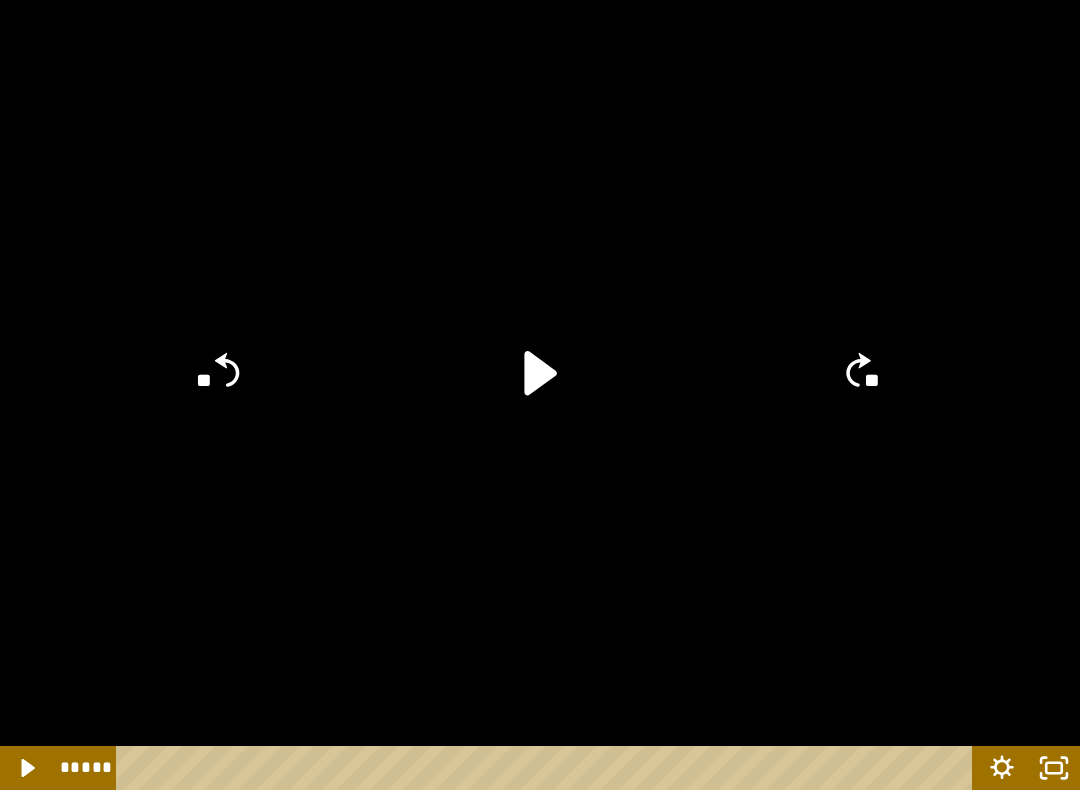 click on "**" 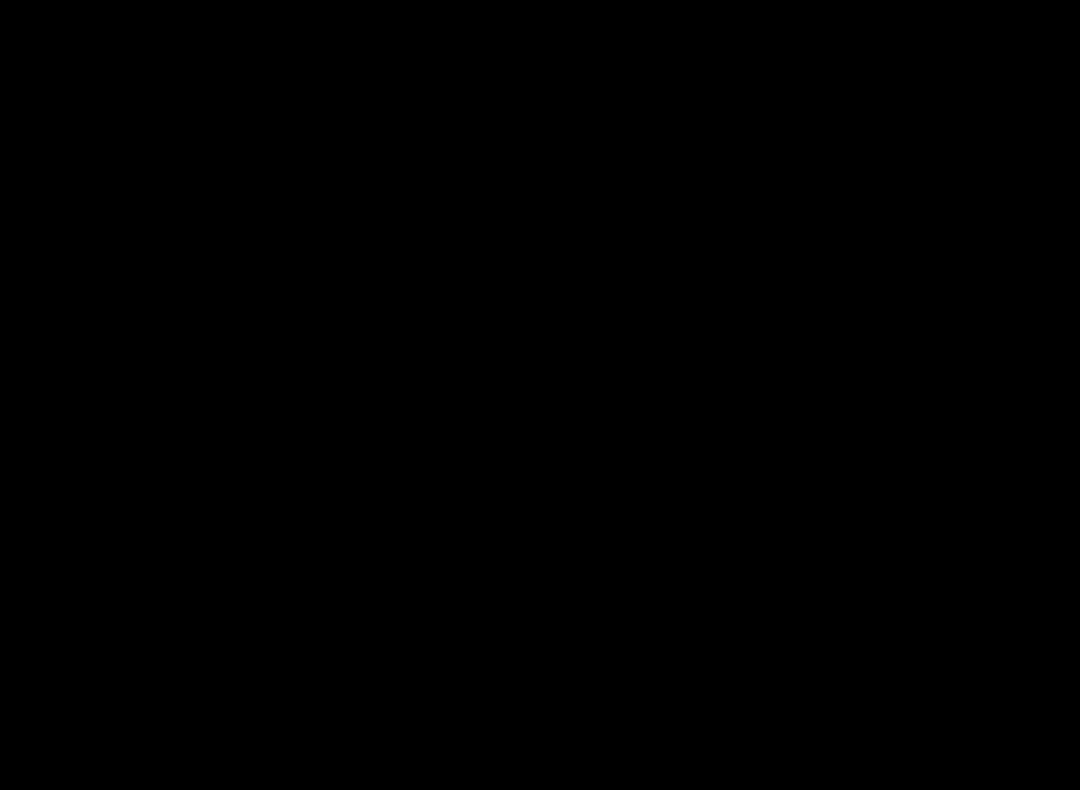click at bounding box center (540, 395) 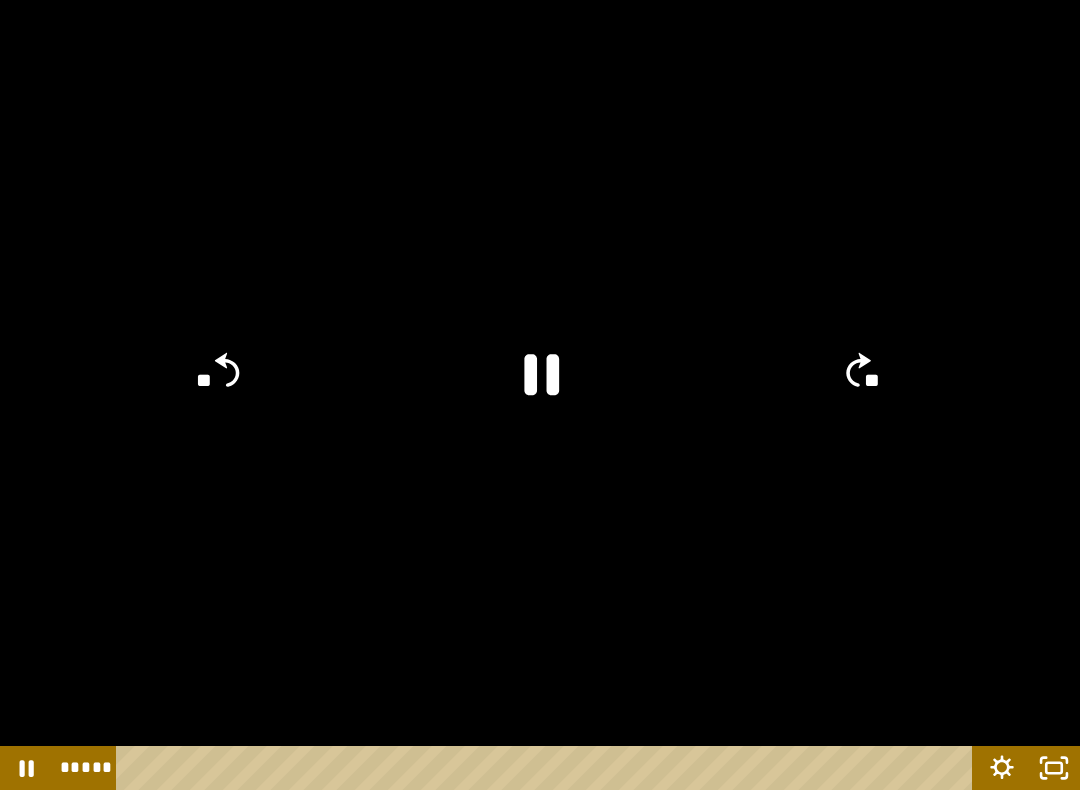 click 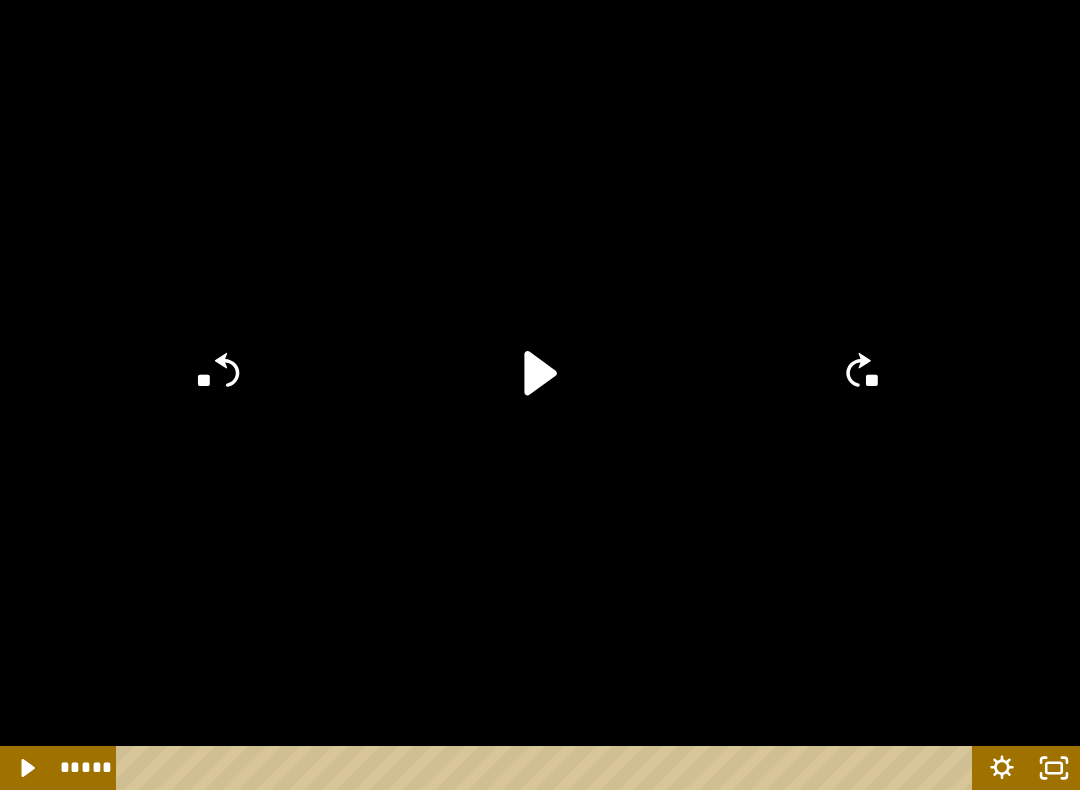 click 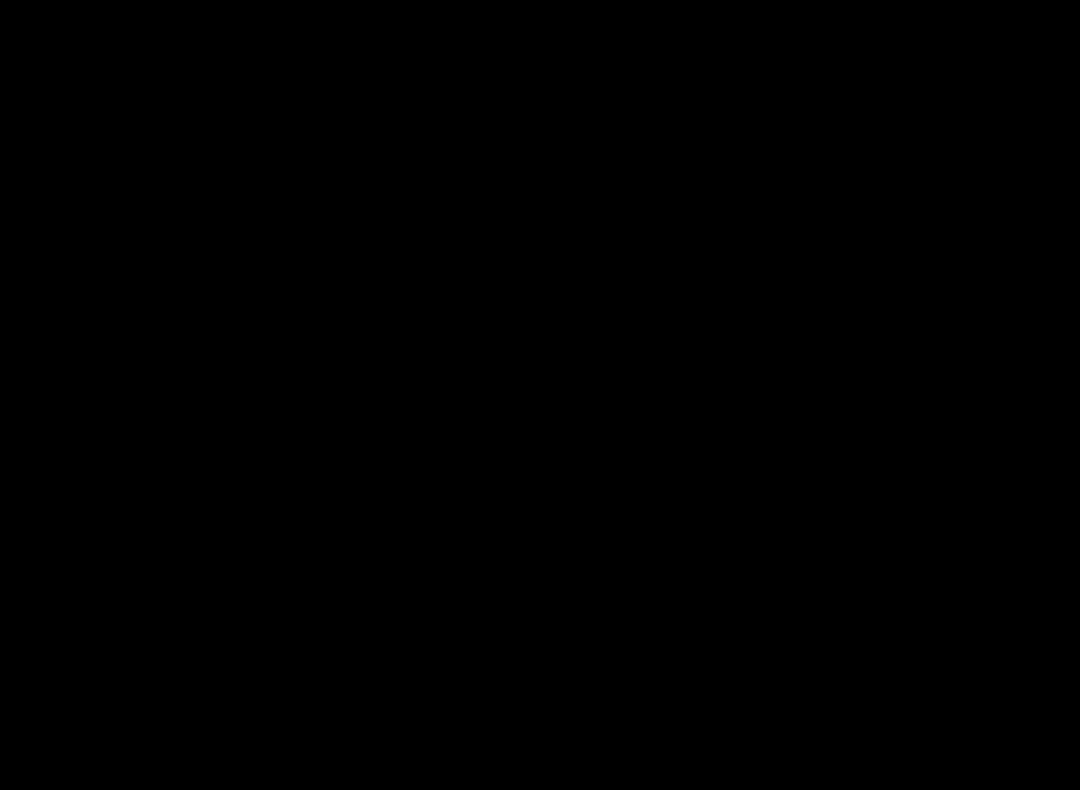 click at bounding box center [540, 395] 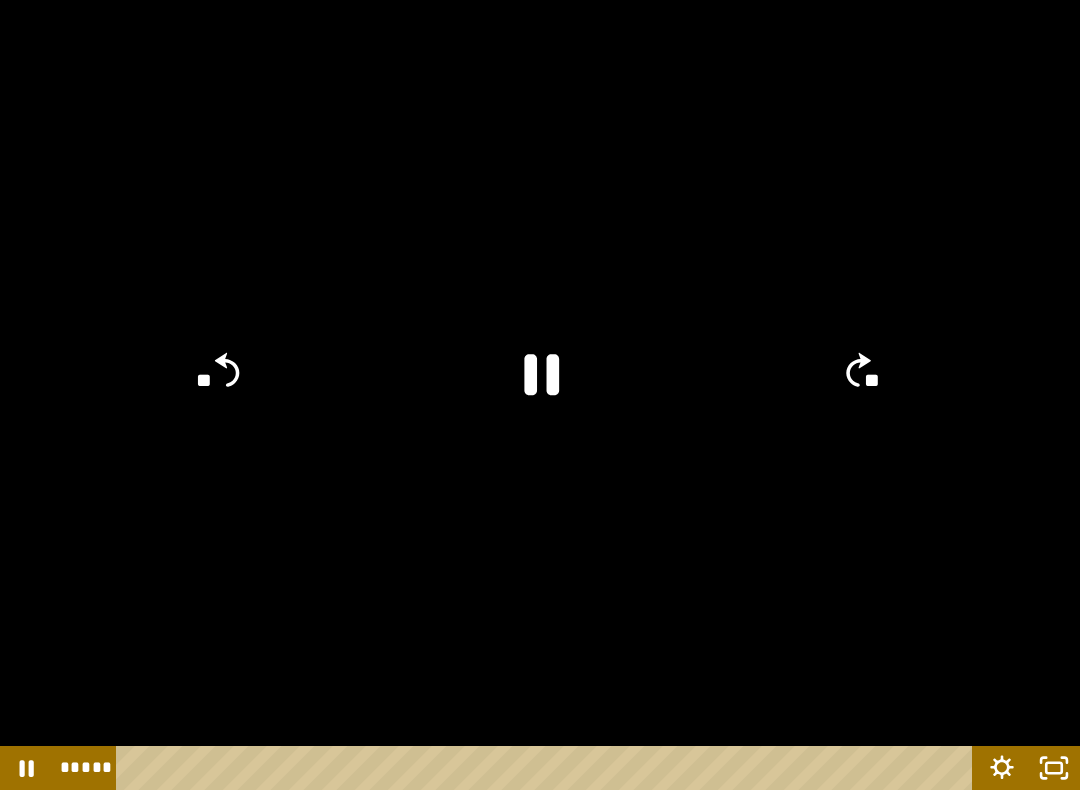 click 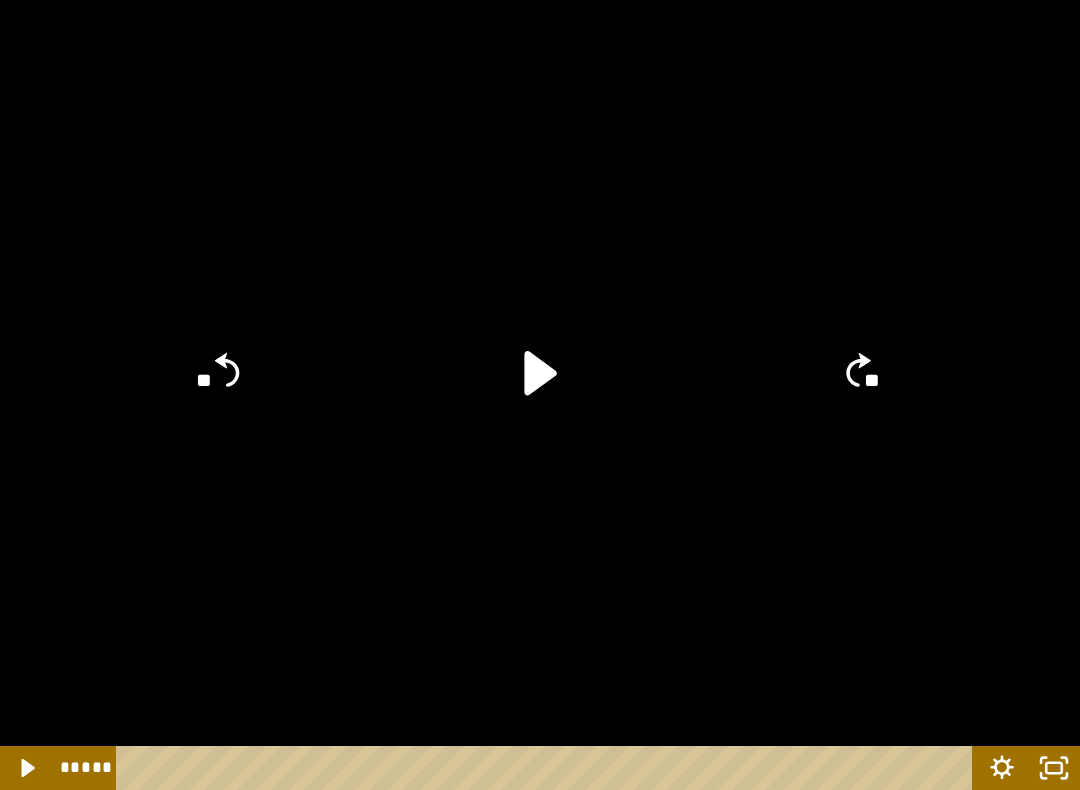 click 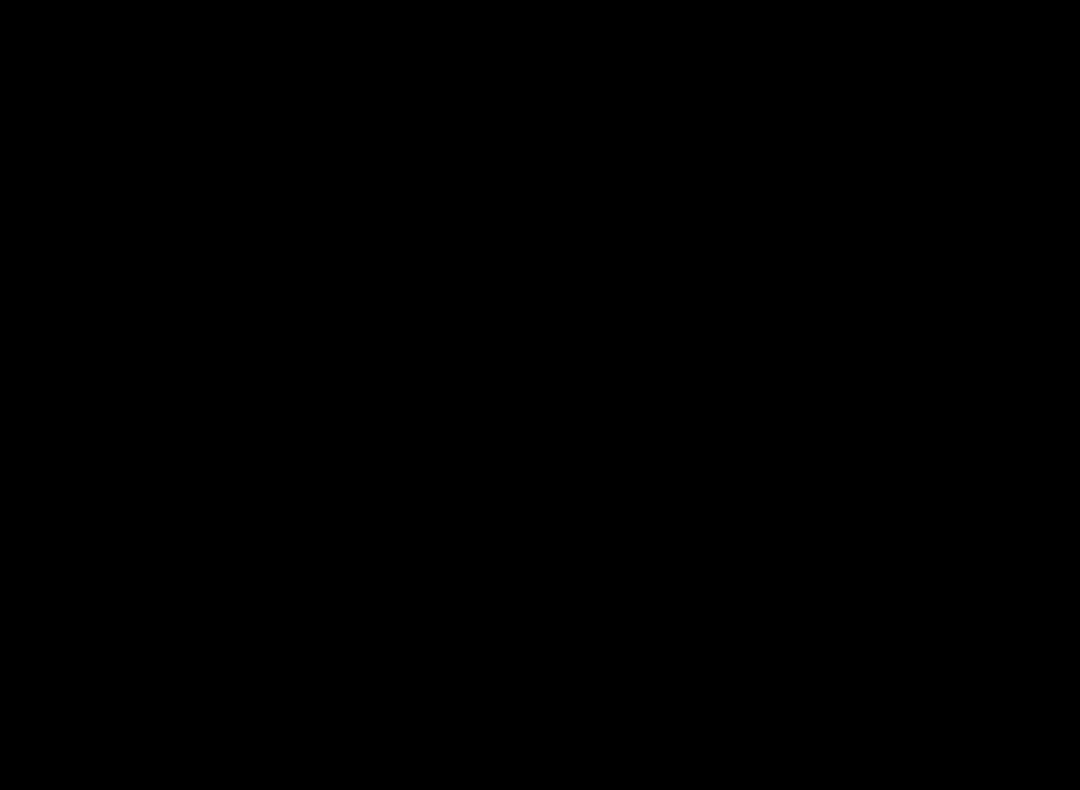 click at bounding box center (540, 395) 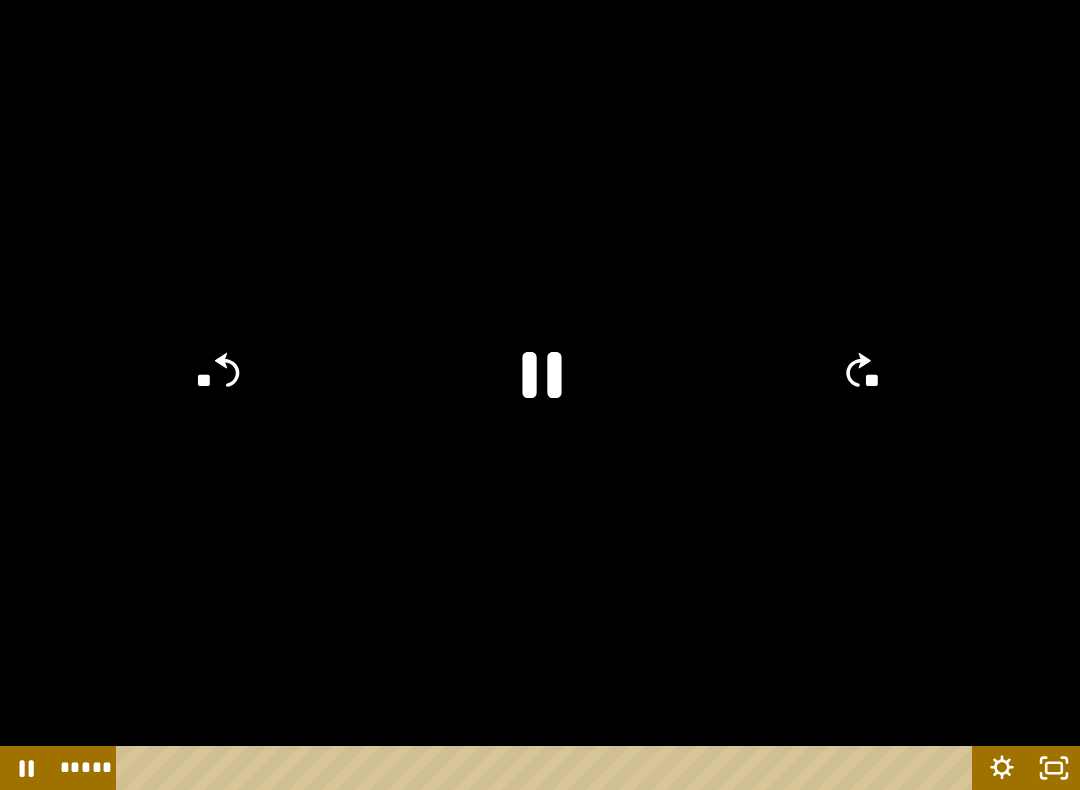 click 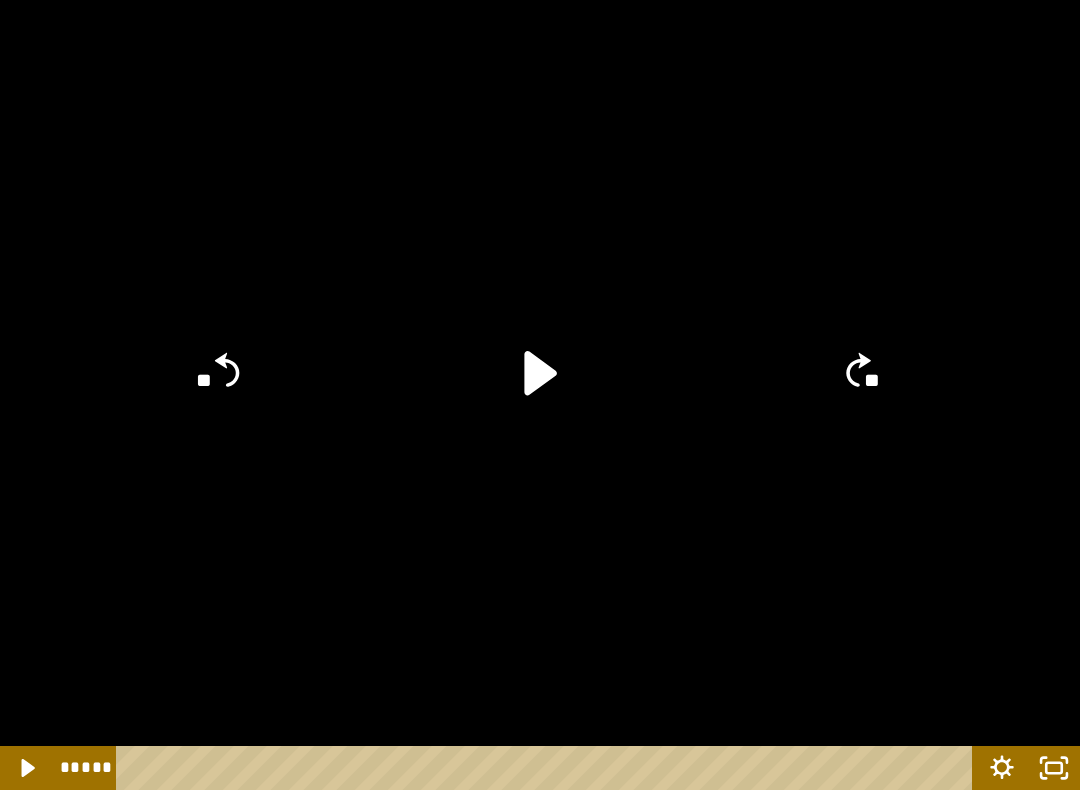 click on "**" 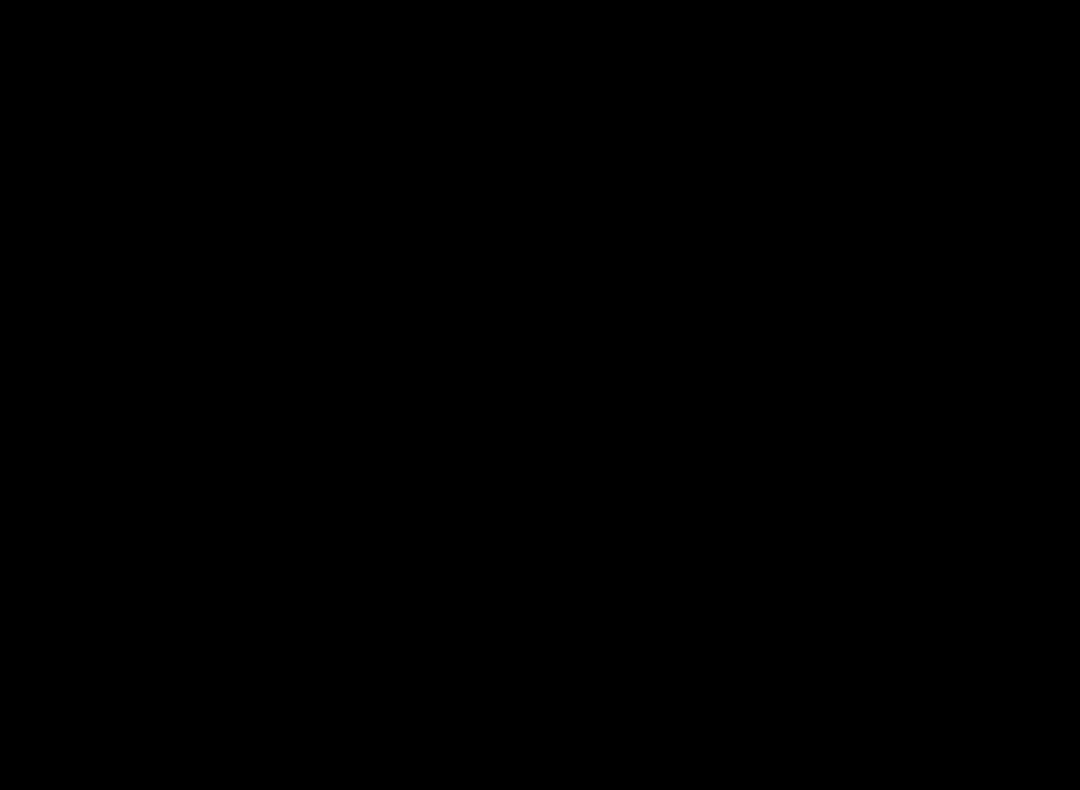 click at bounding box center [540, 395] 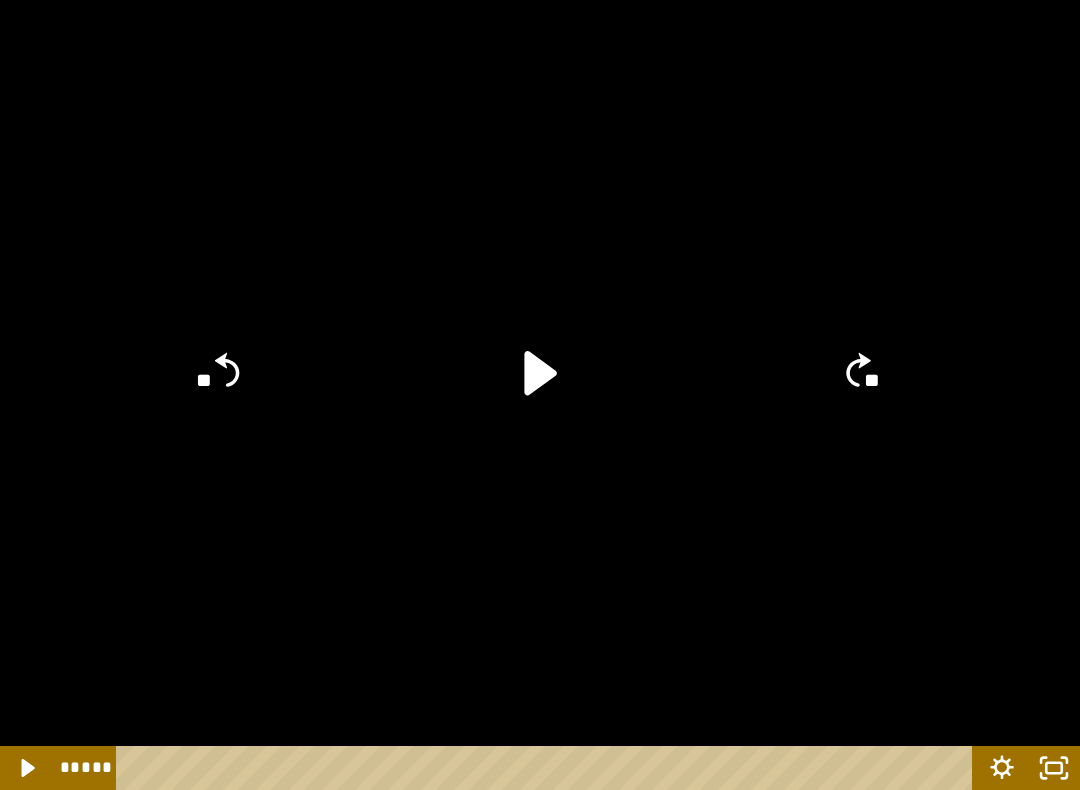 click 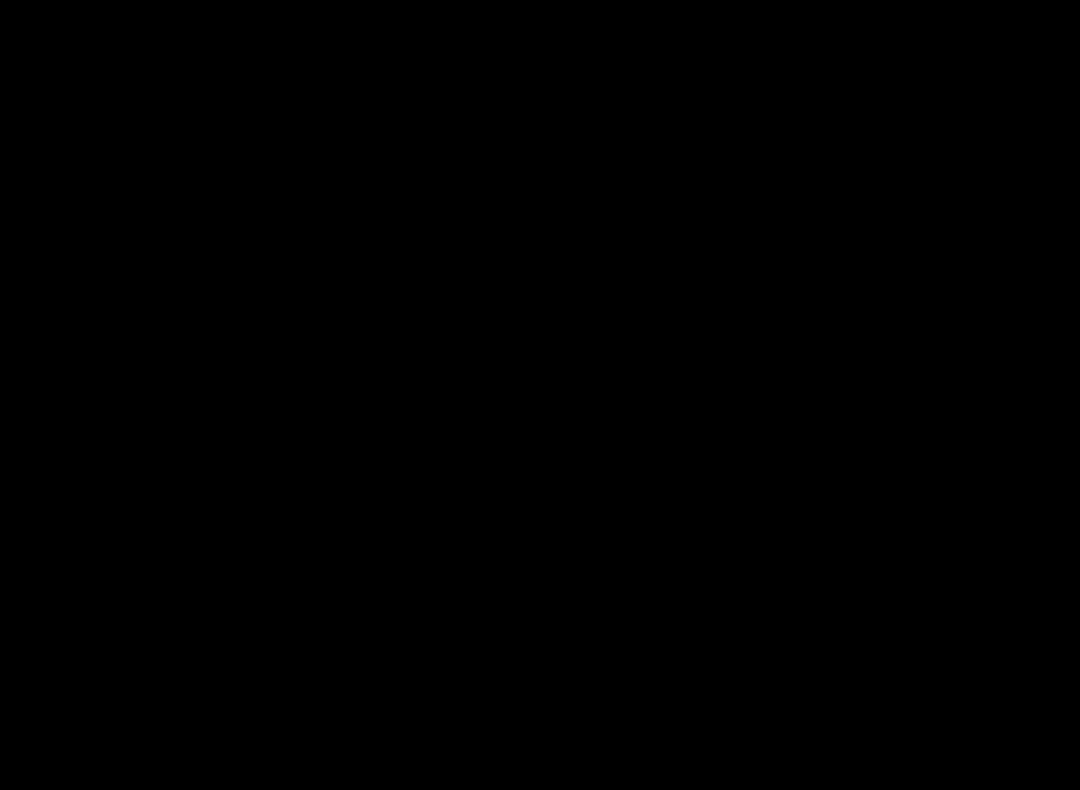 click at bounding box center [540, 395] 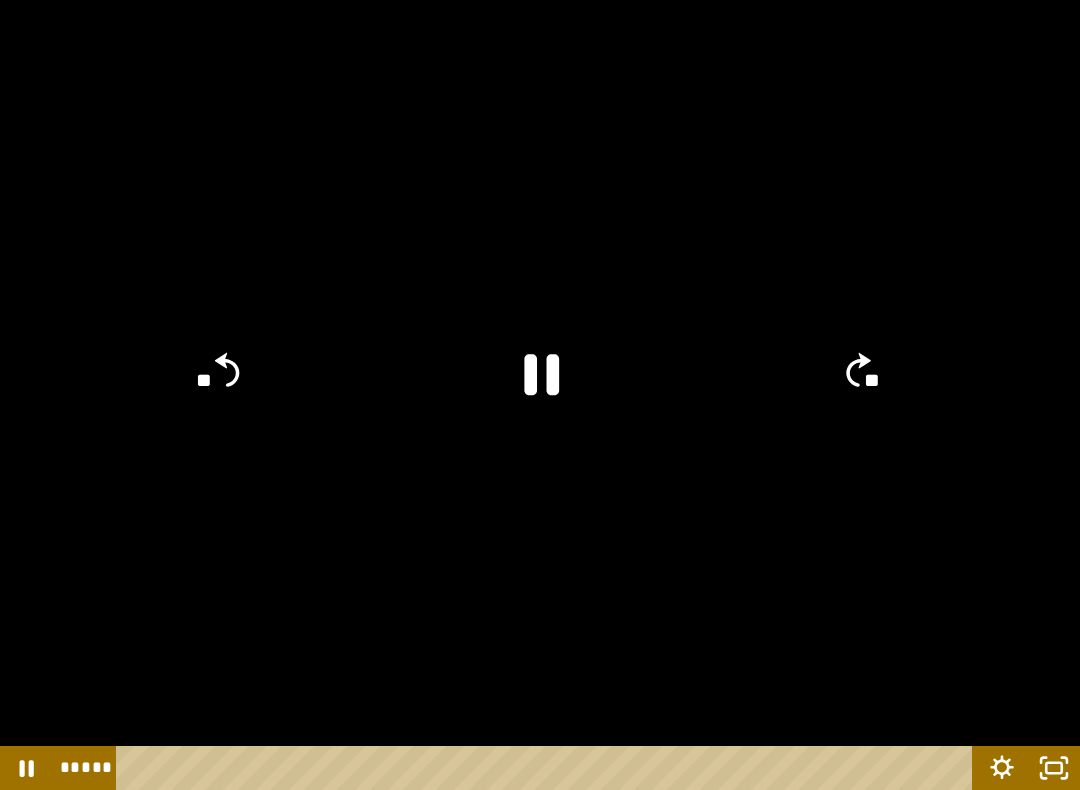 click 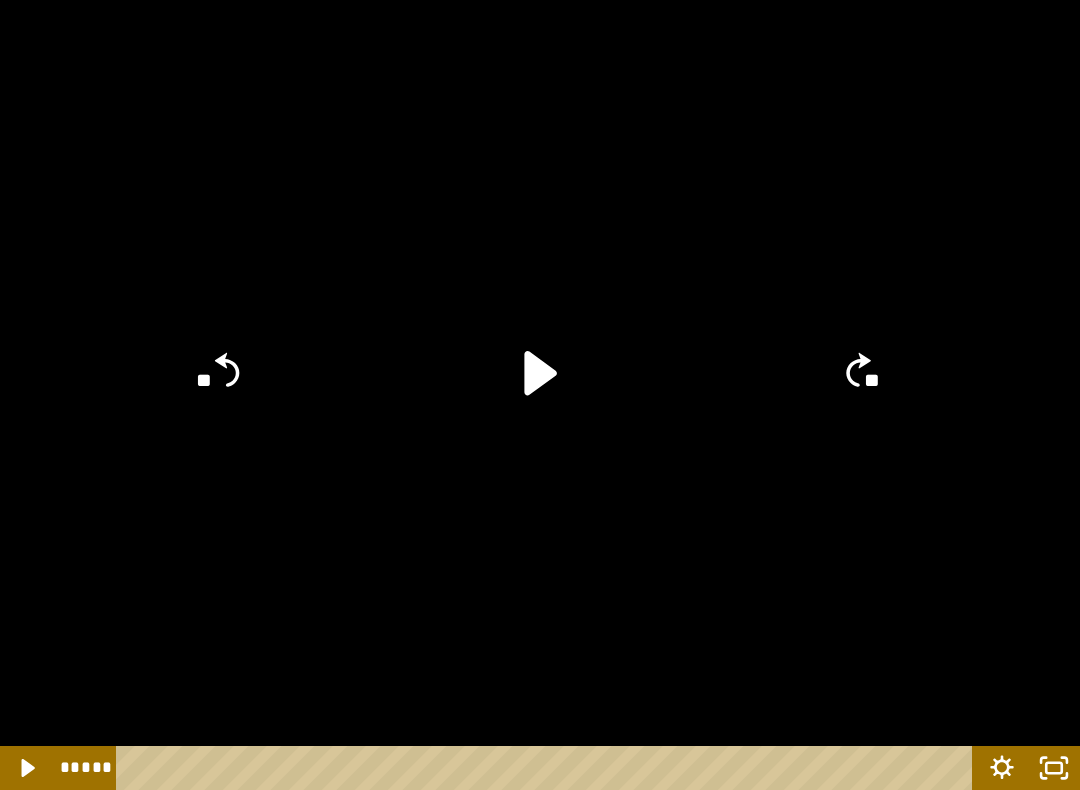 click 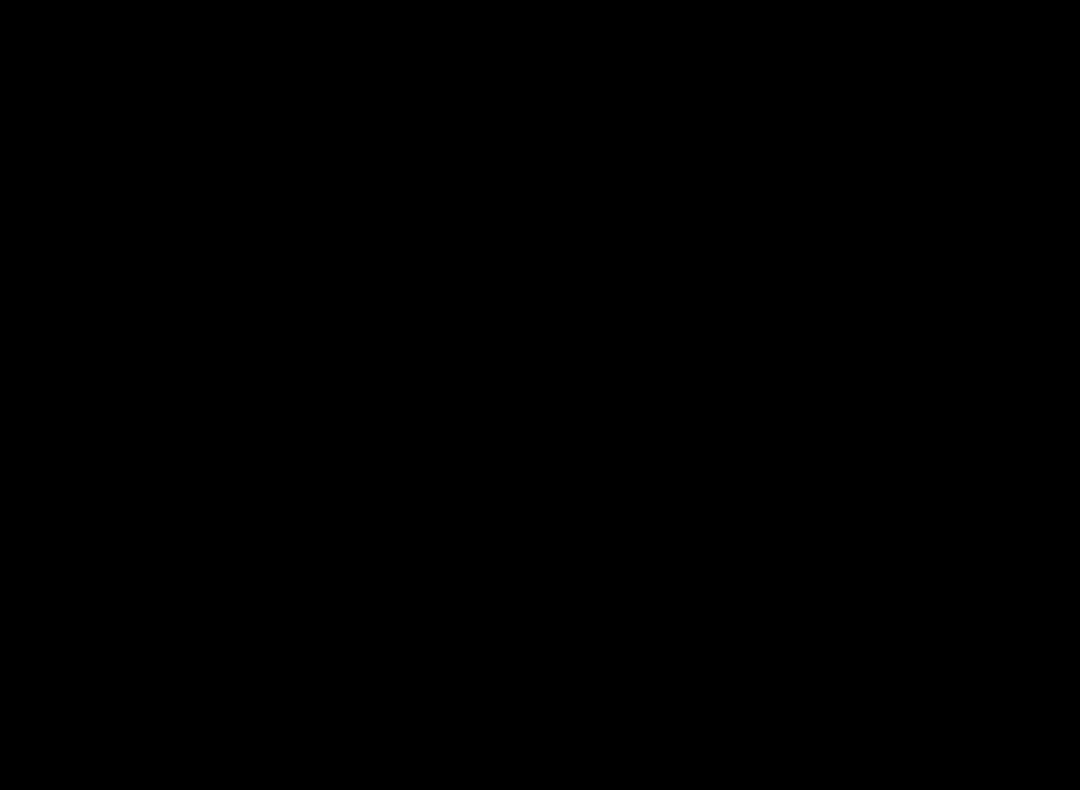 click at bounding box center (540, 395) 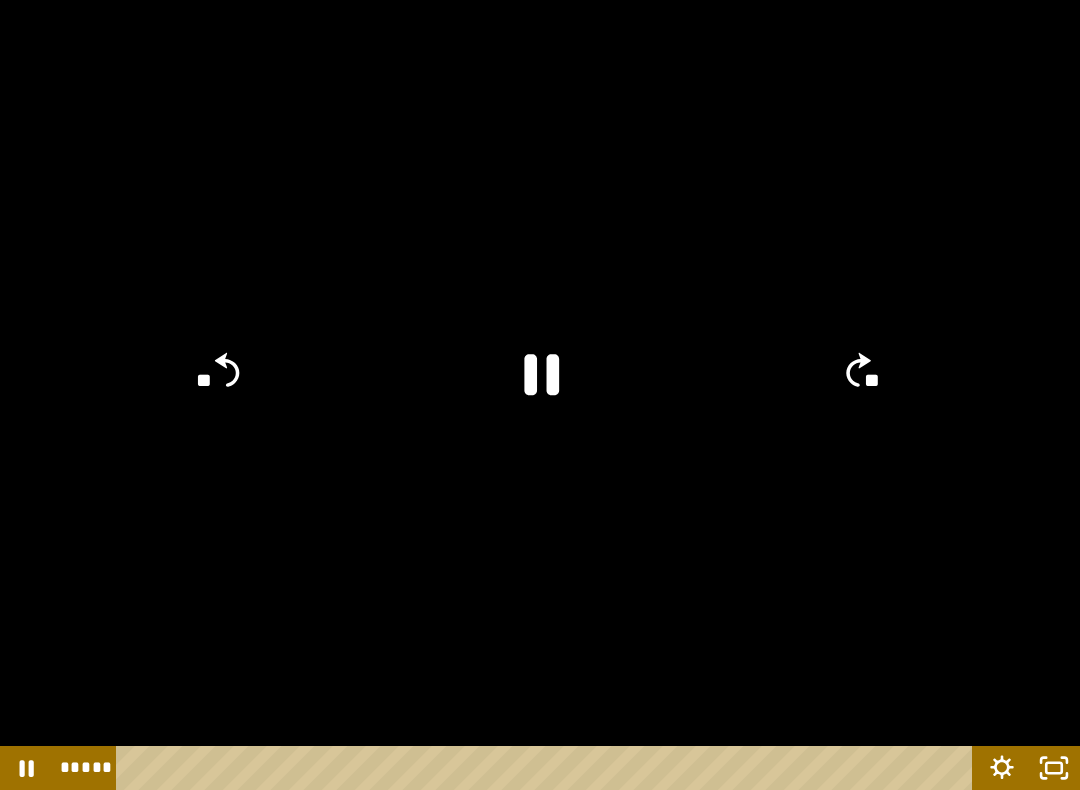 click on "**" 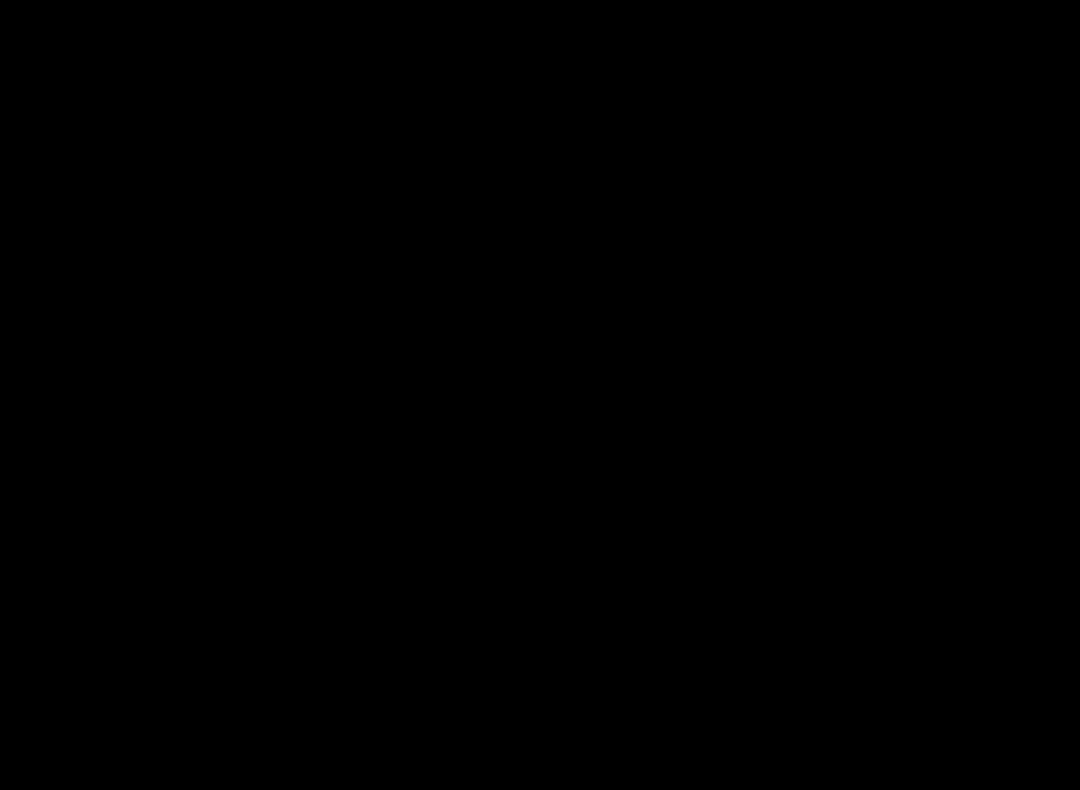 click at bounding box center [540, 395] 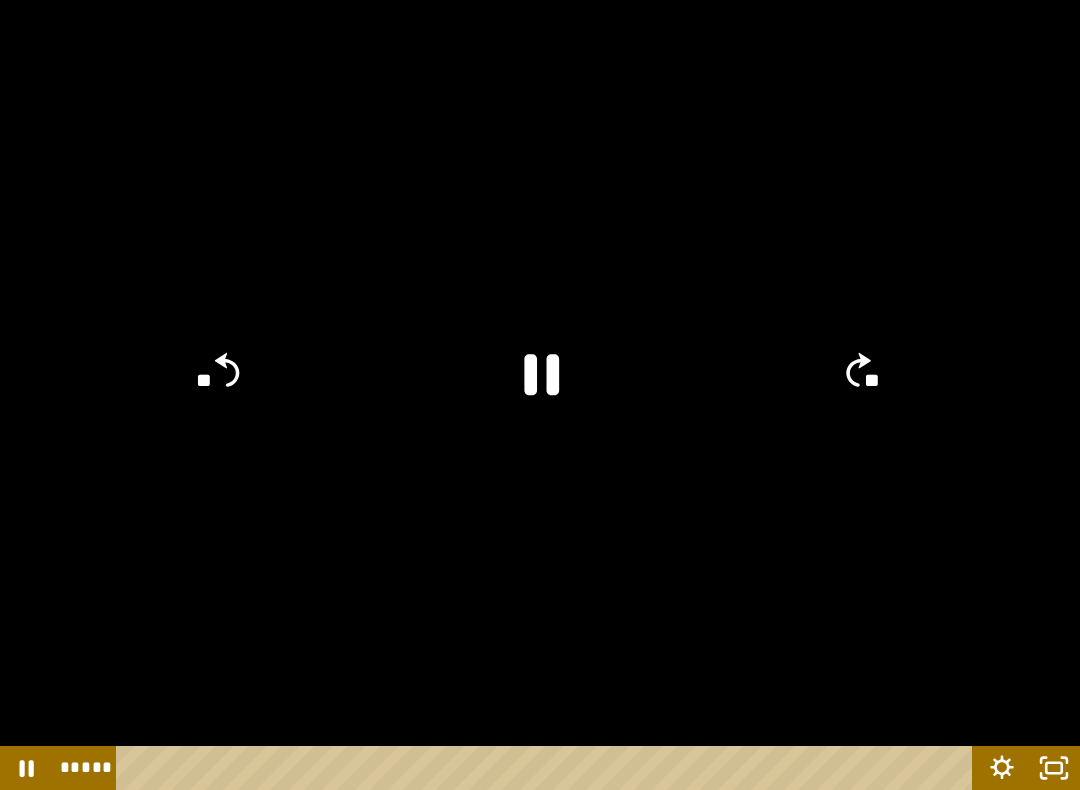 click 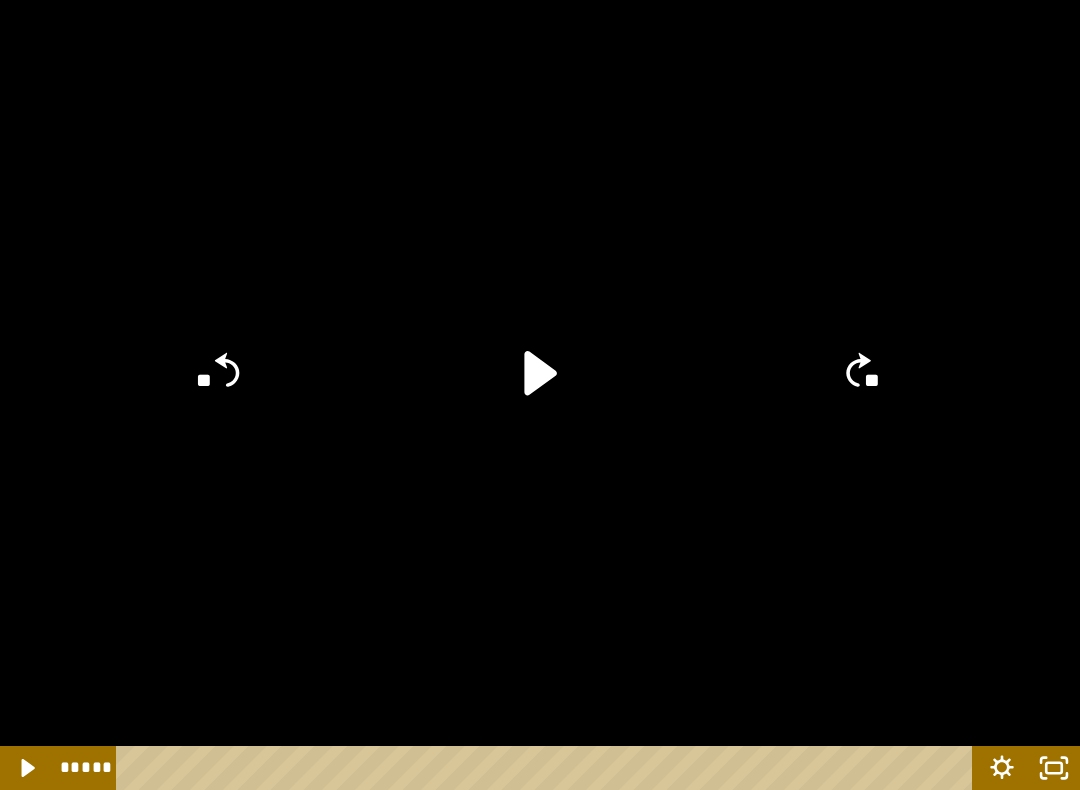 click 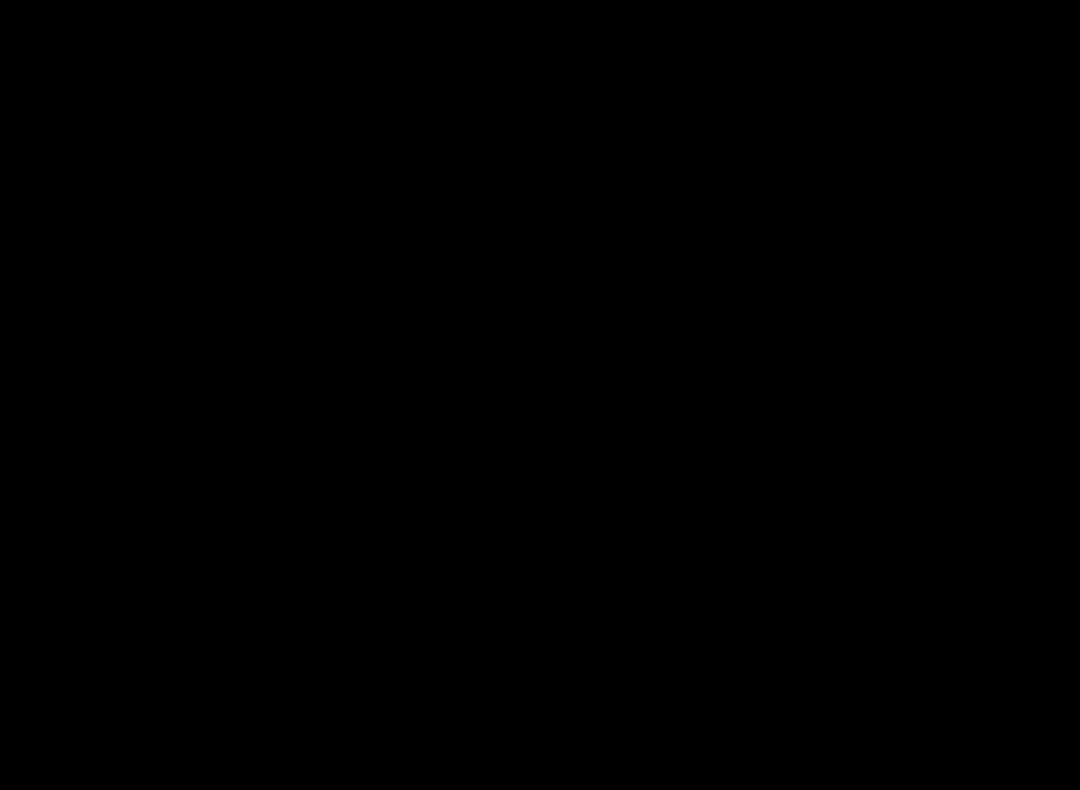 click at bounding box center (540, 395) 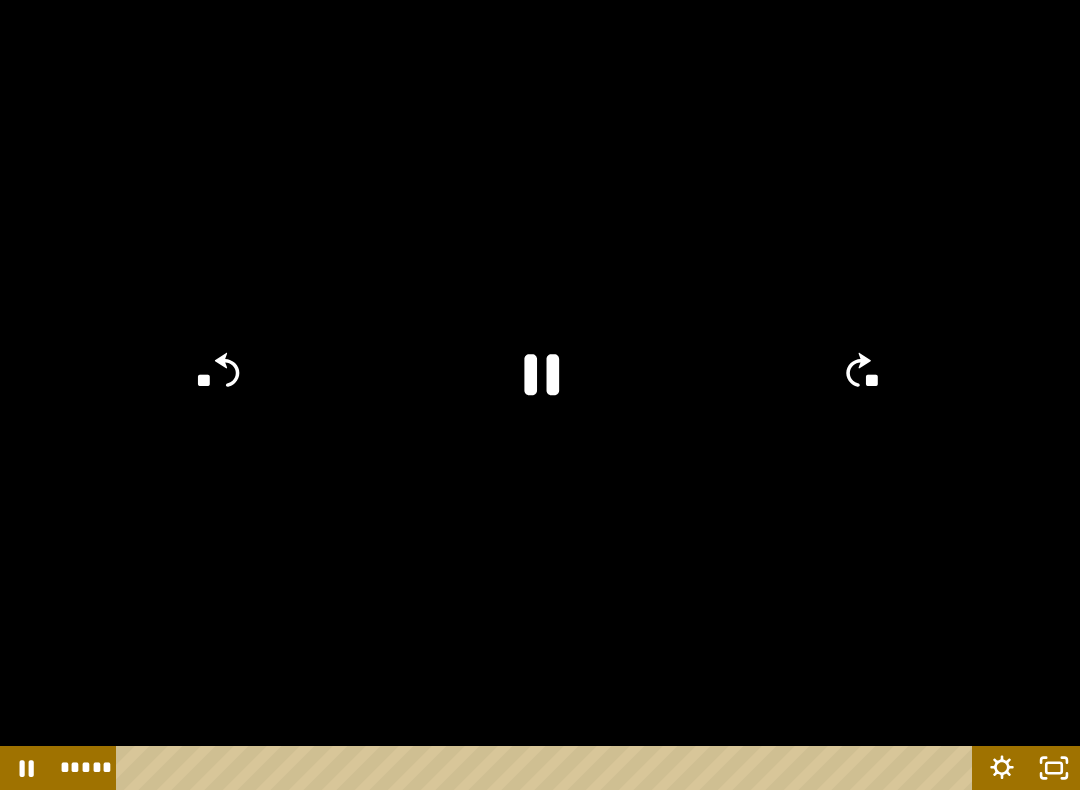 click 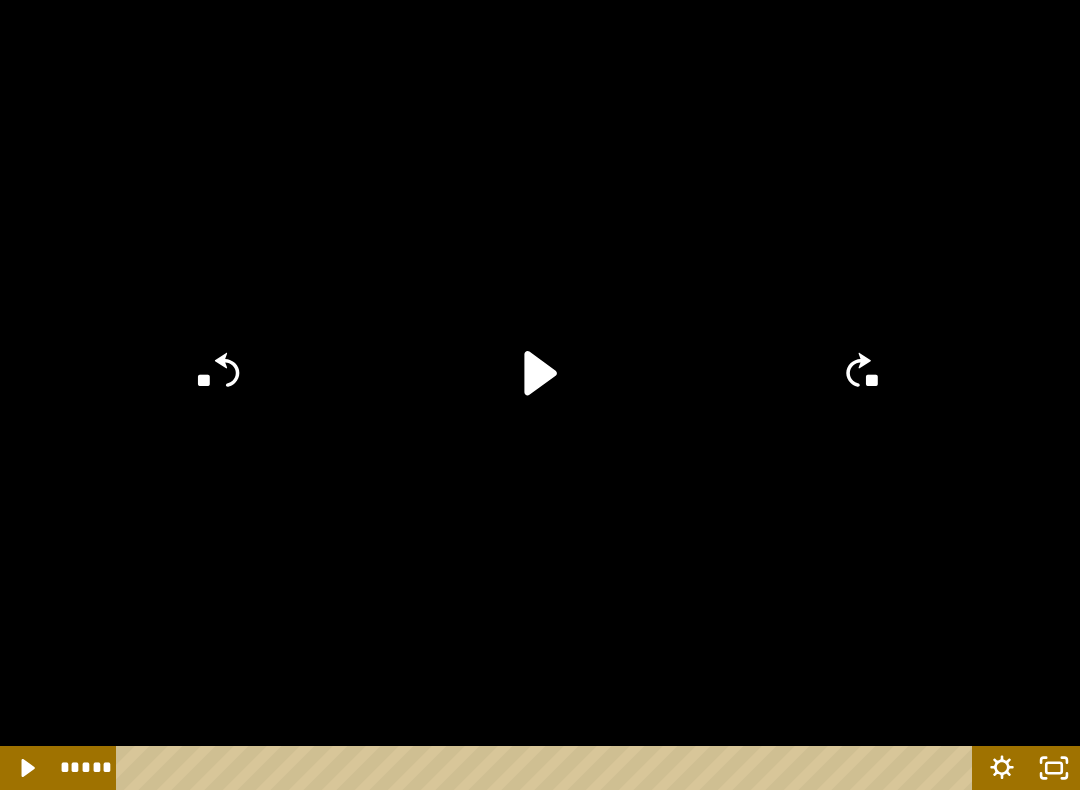 click 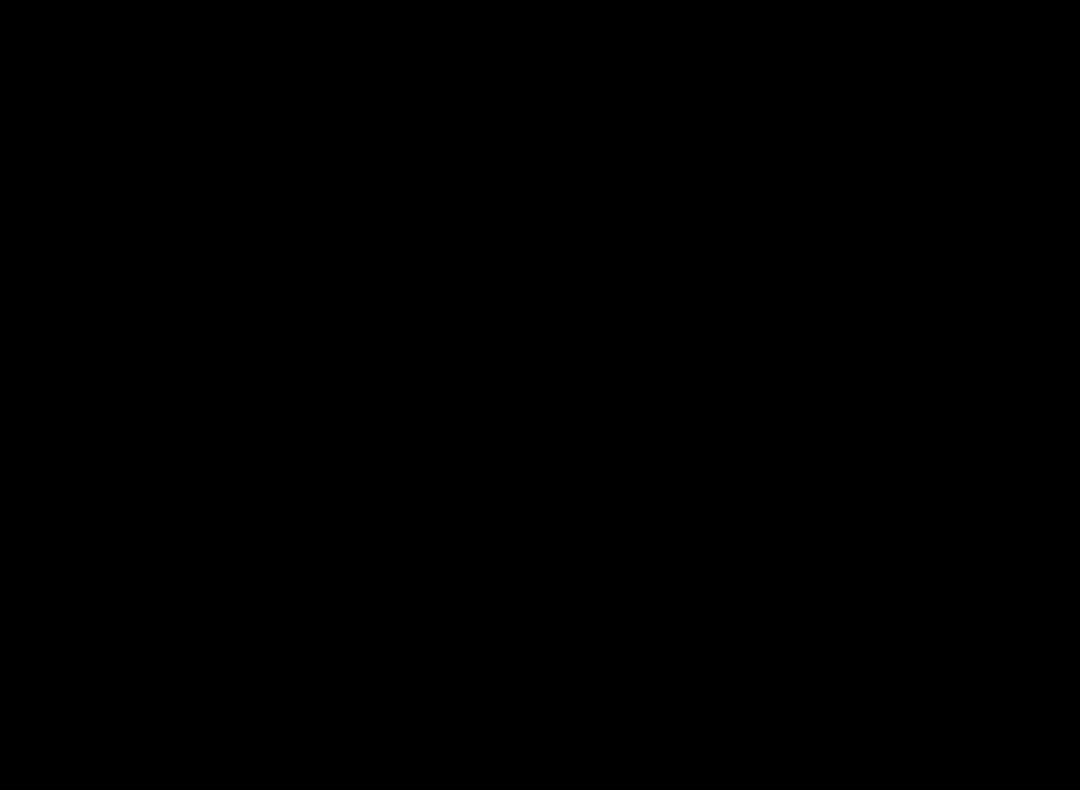click at bounding box center [540, 395] 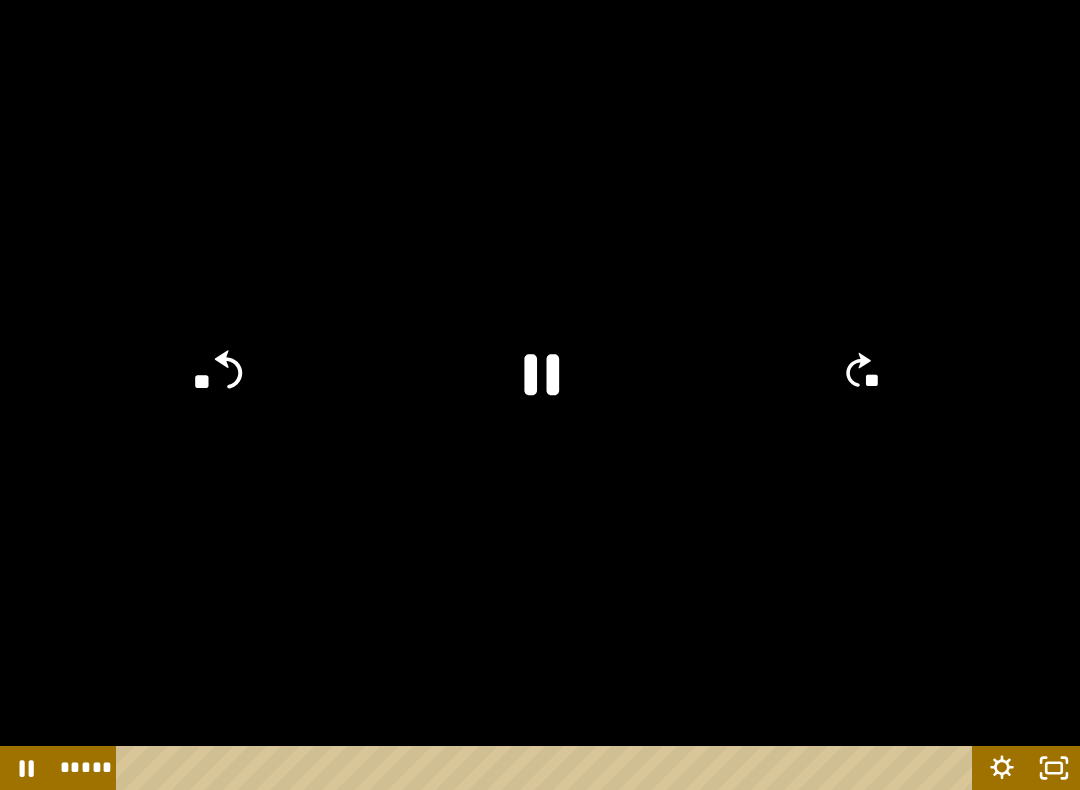 click 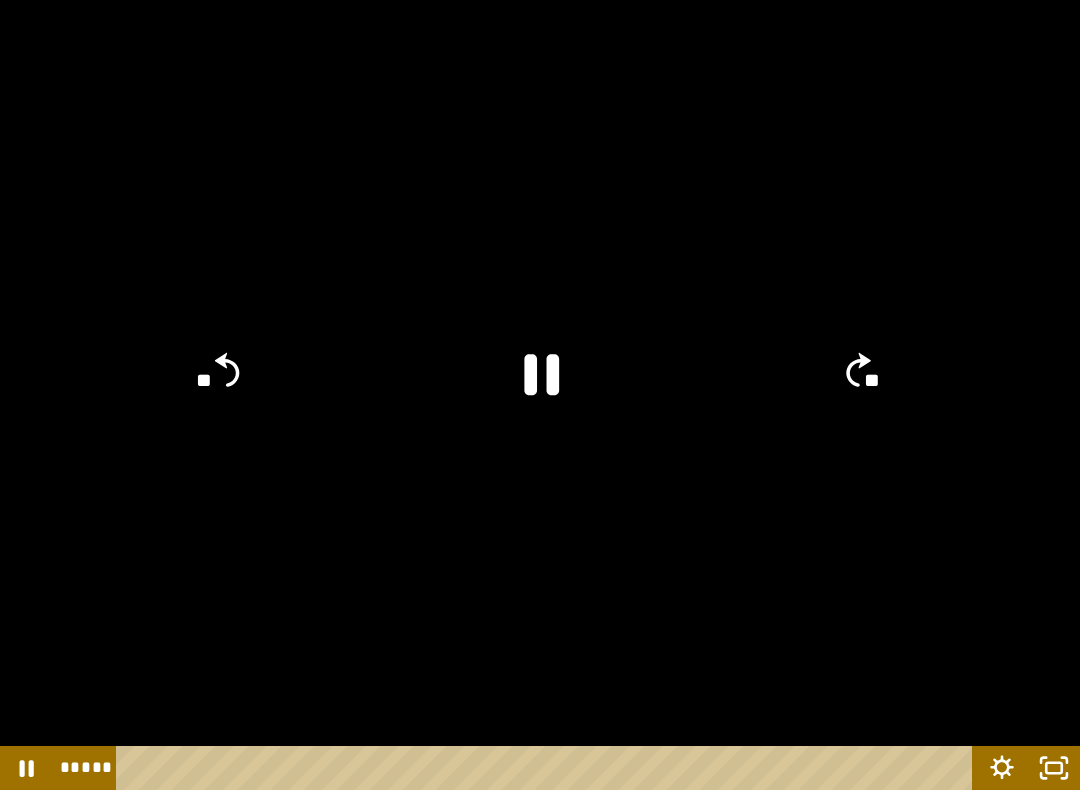 click on "**" 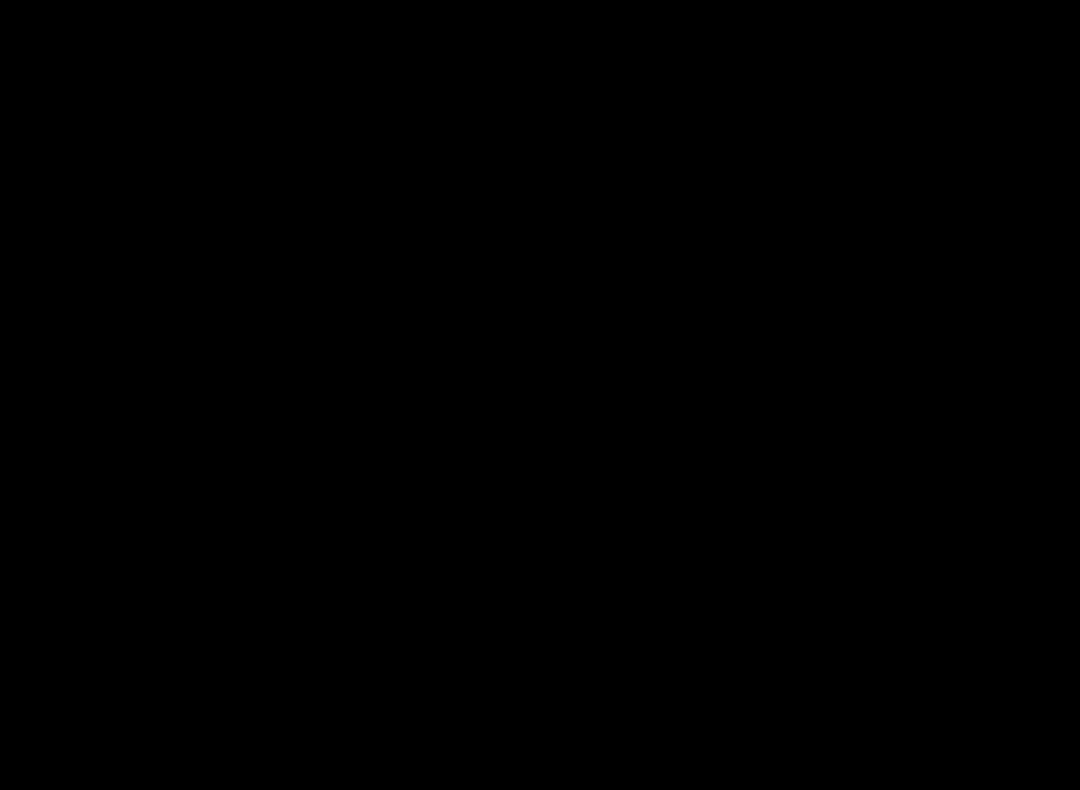 click at bounding box center [540, 395] 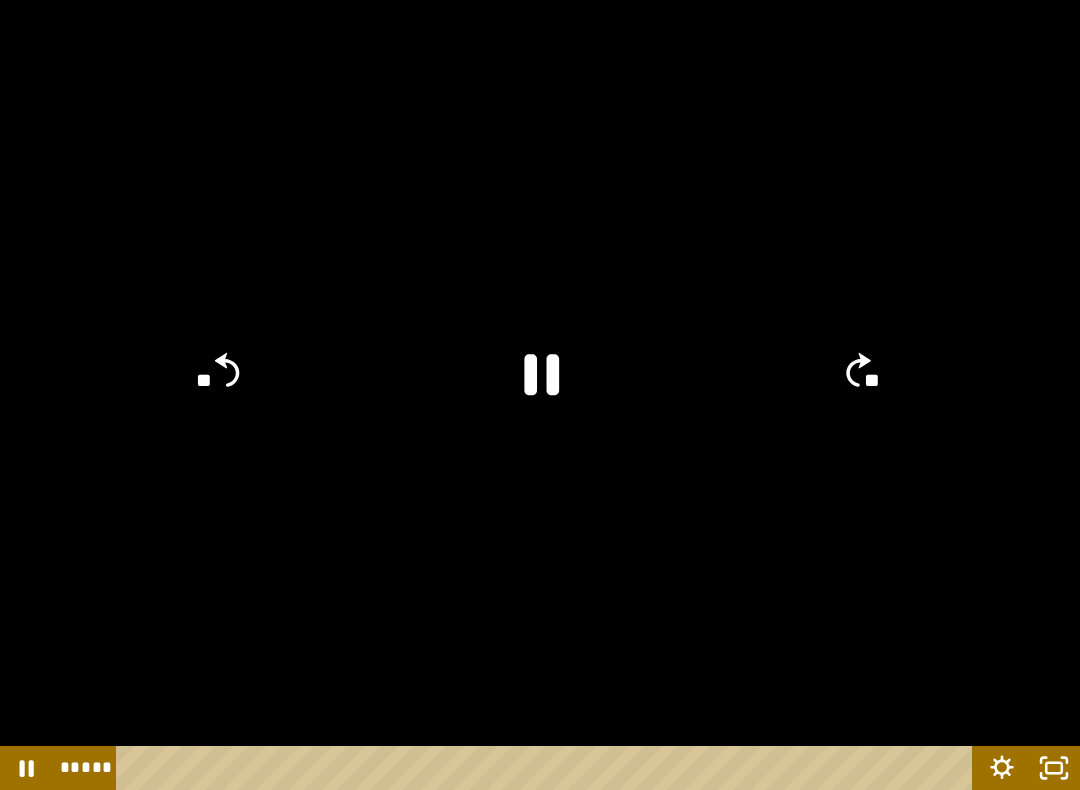 click 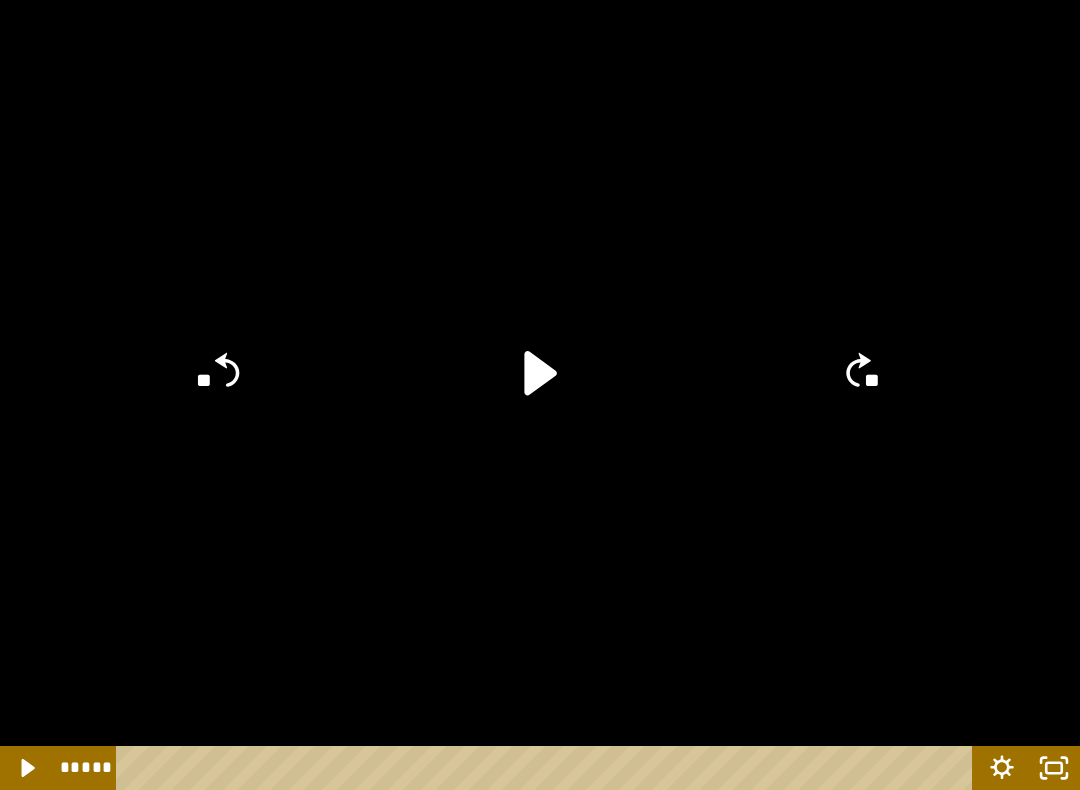 click 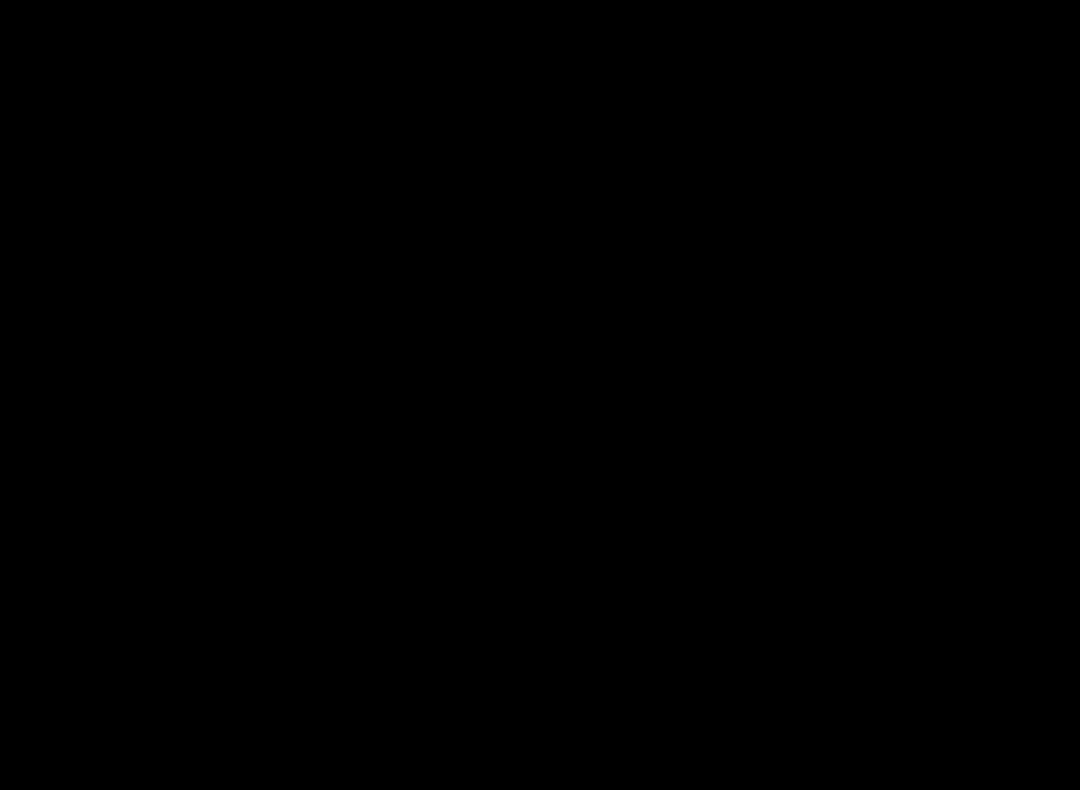 click at bounding box center [540, 395] 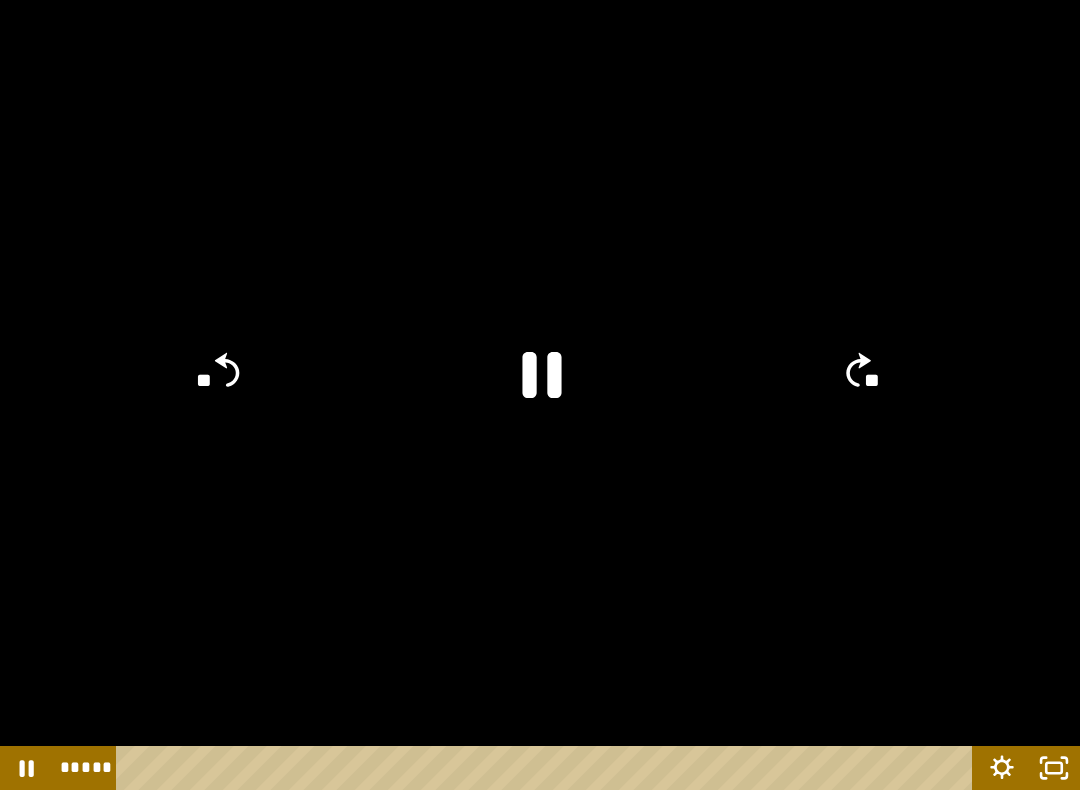 click 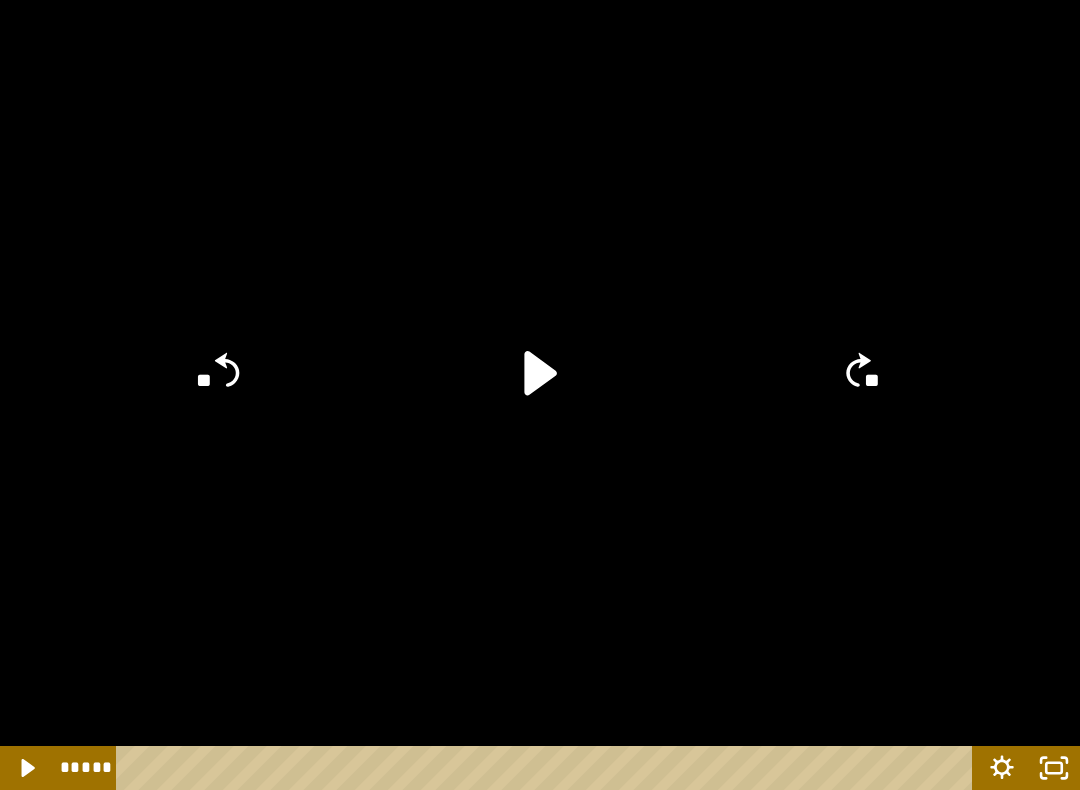 click 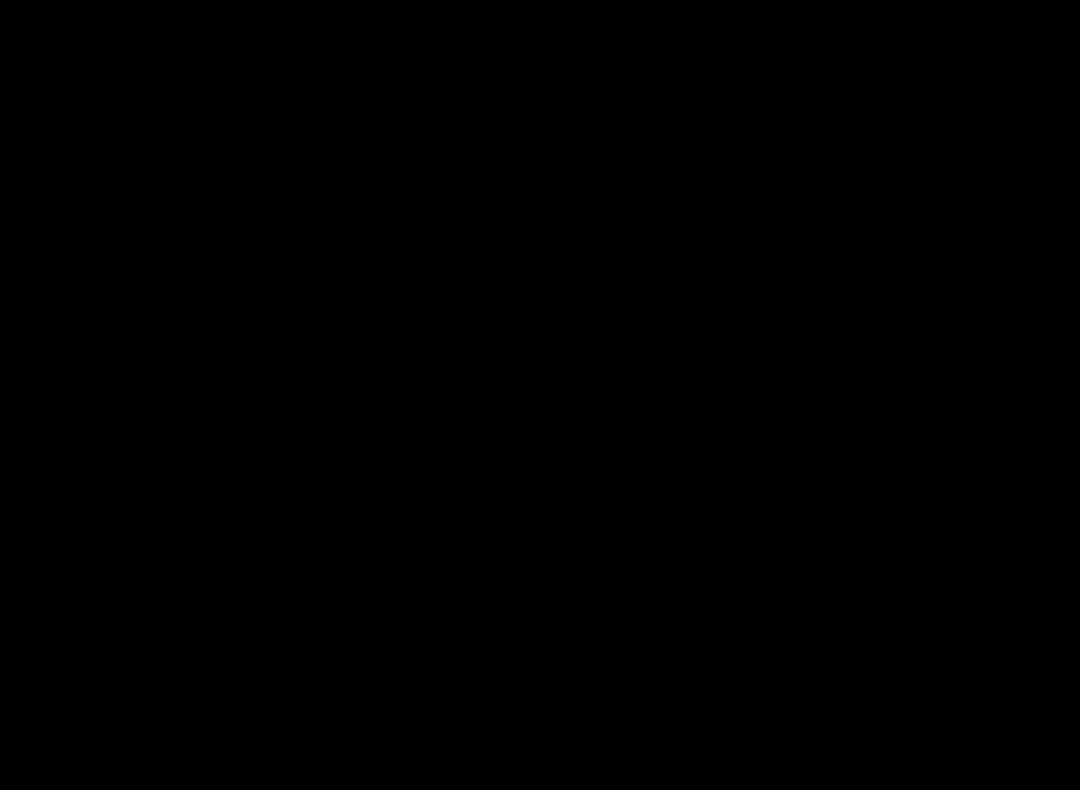 click at bounding box center (540, 395) 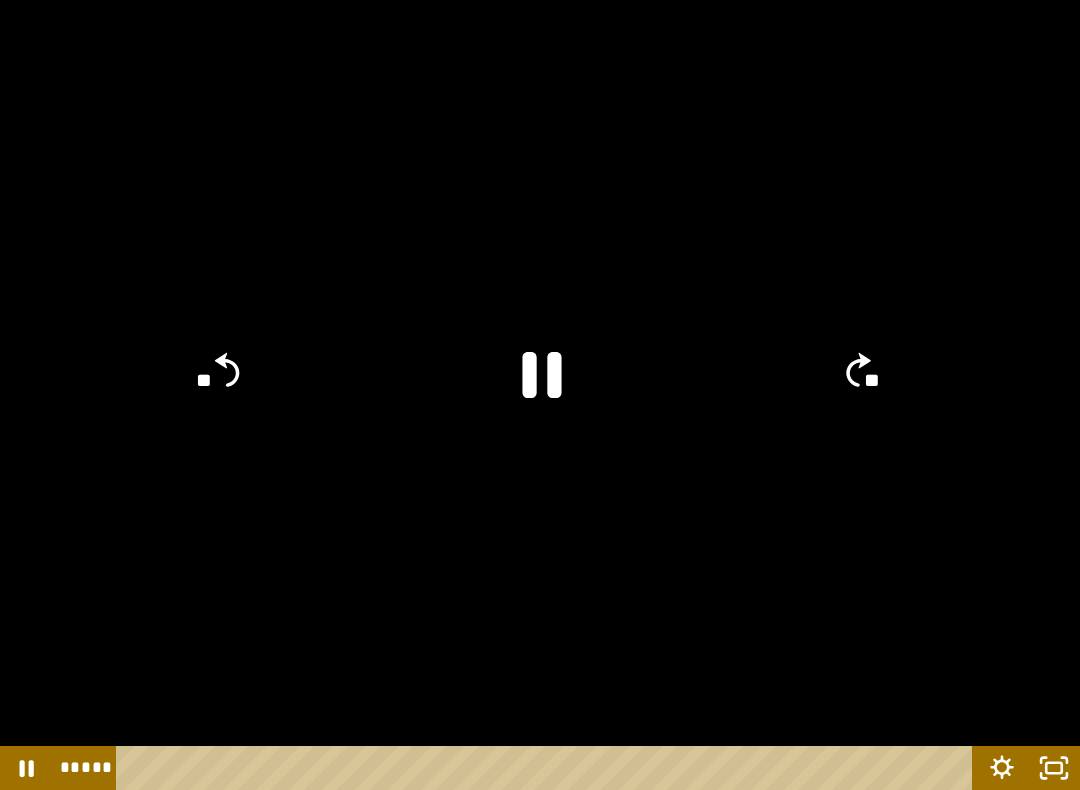click 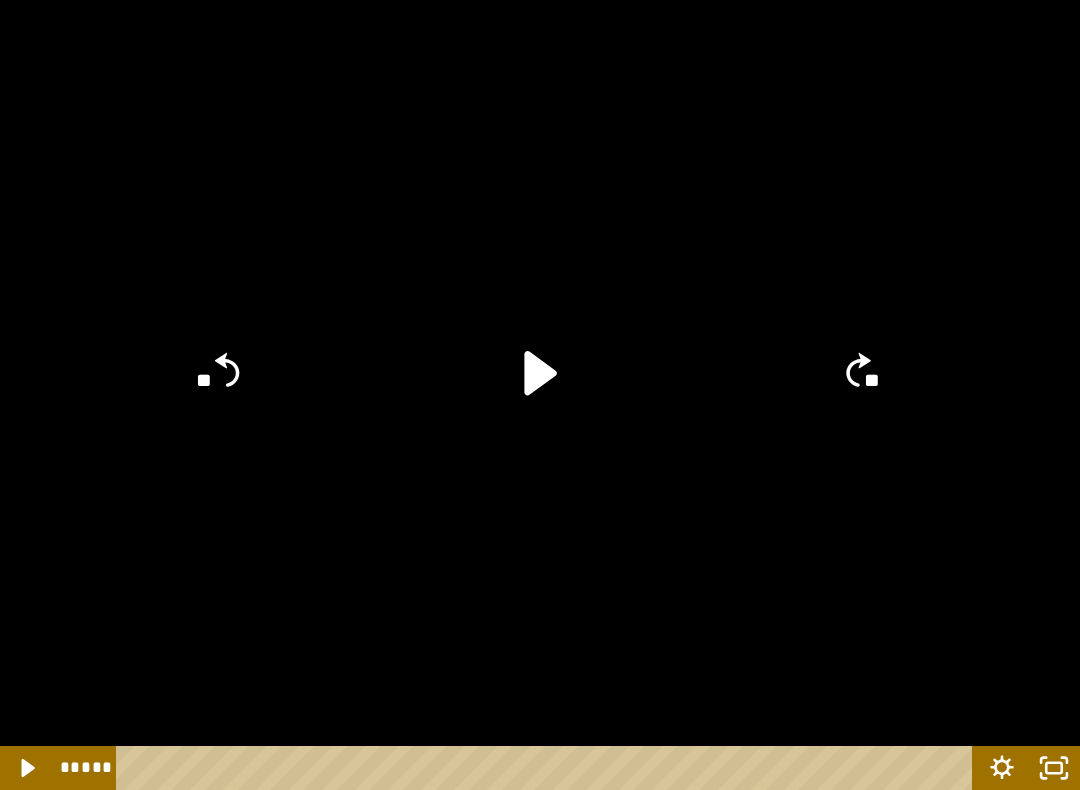click on "**" 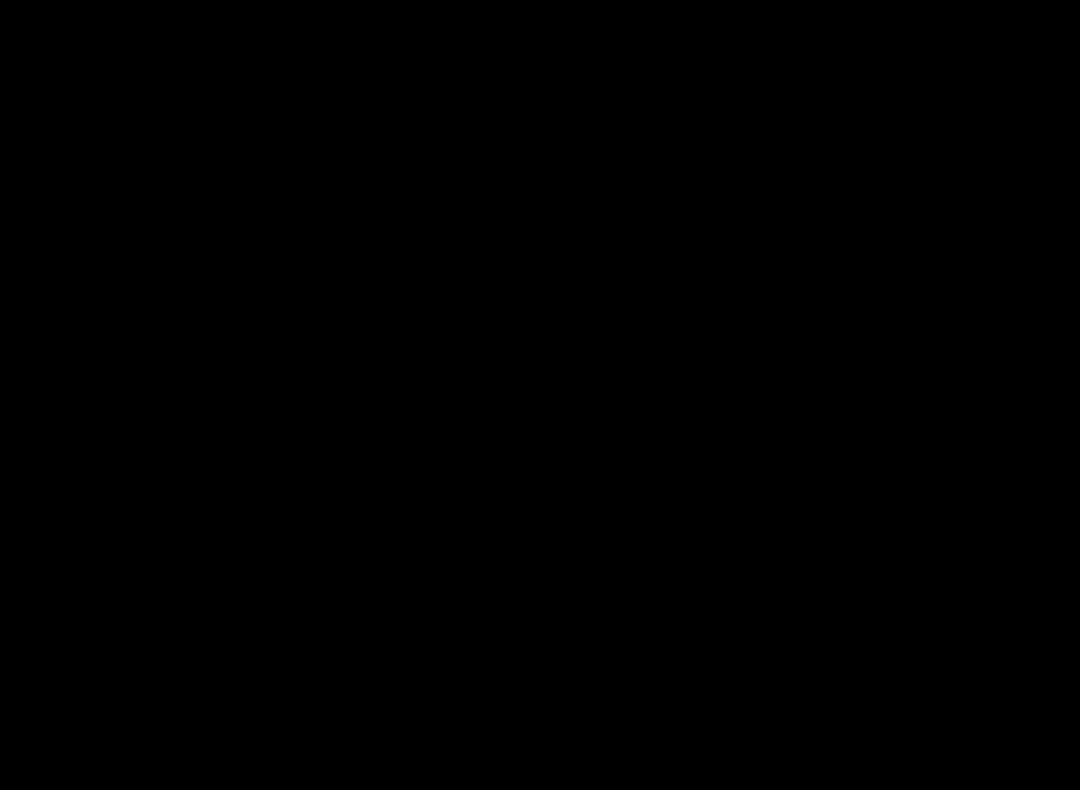 click at bounding box center (540, 395) 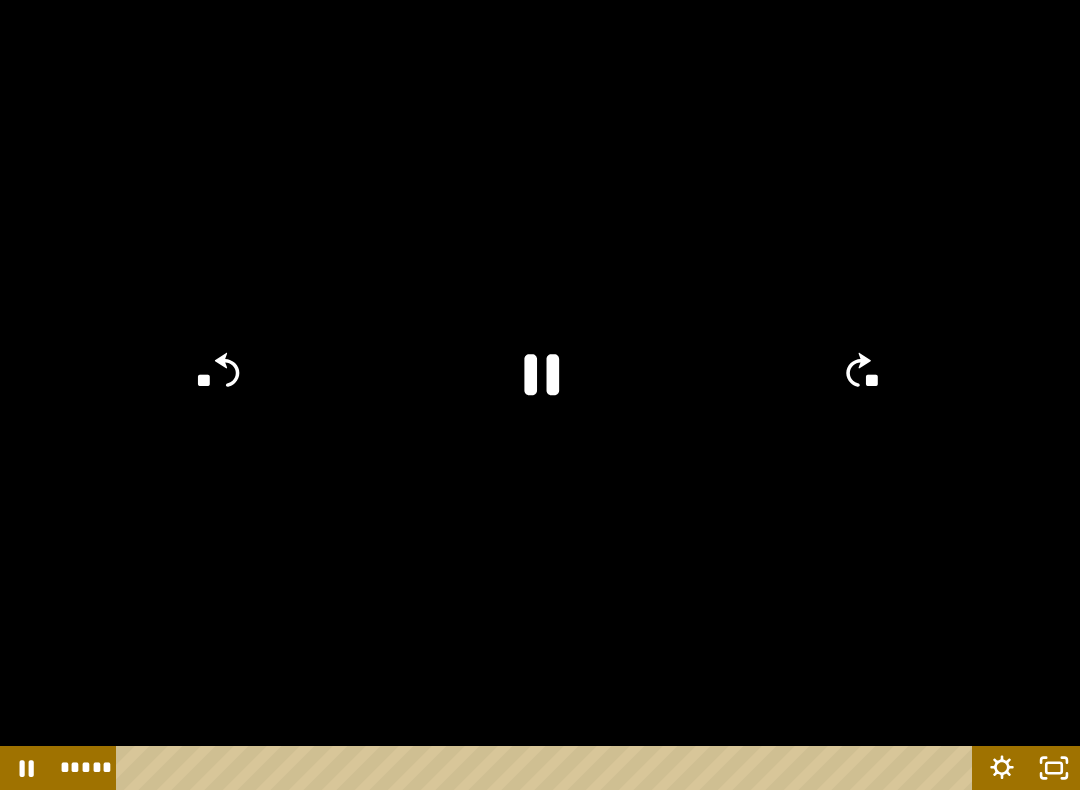 click on "**" 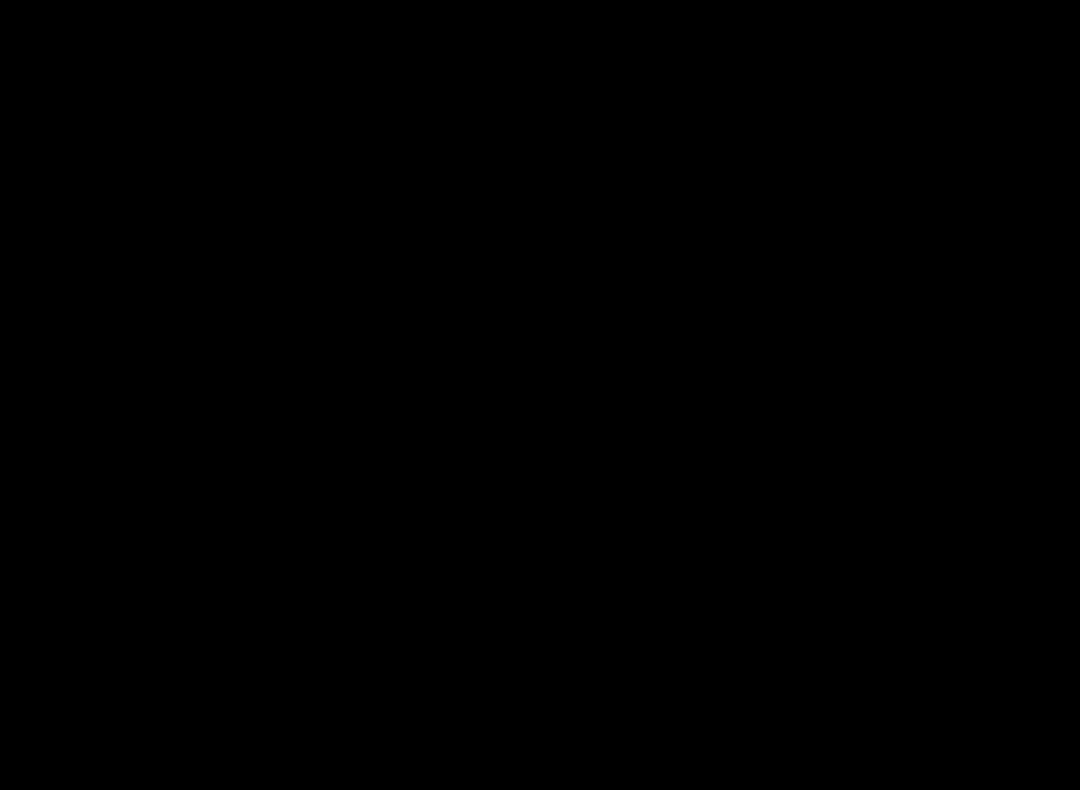 click at bounding box center [540, 395] 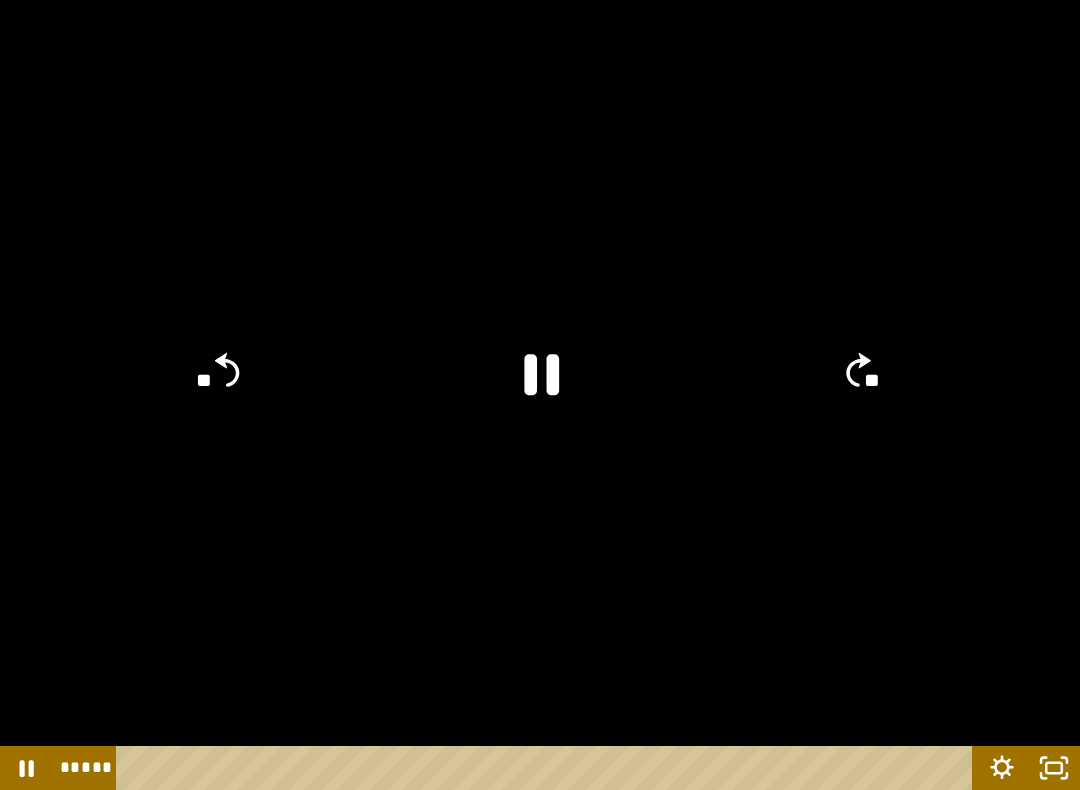 click 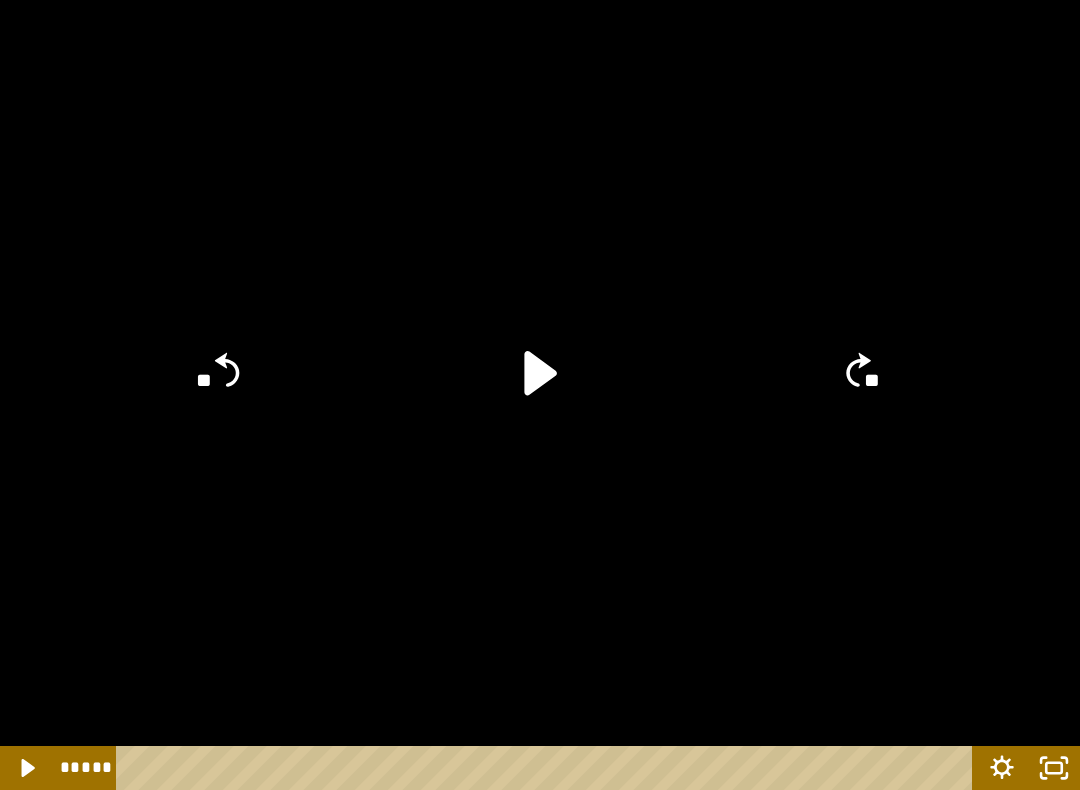 click 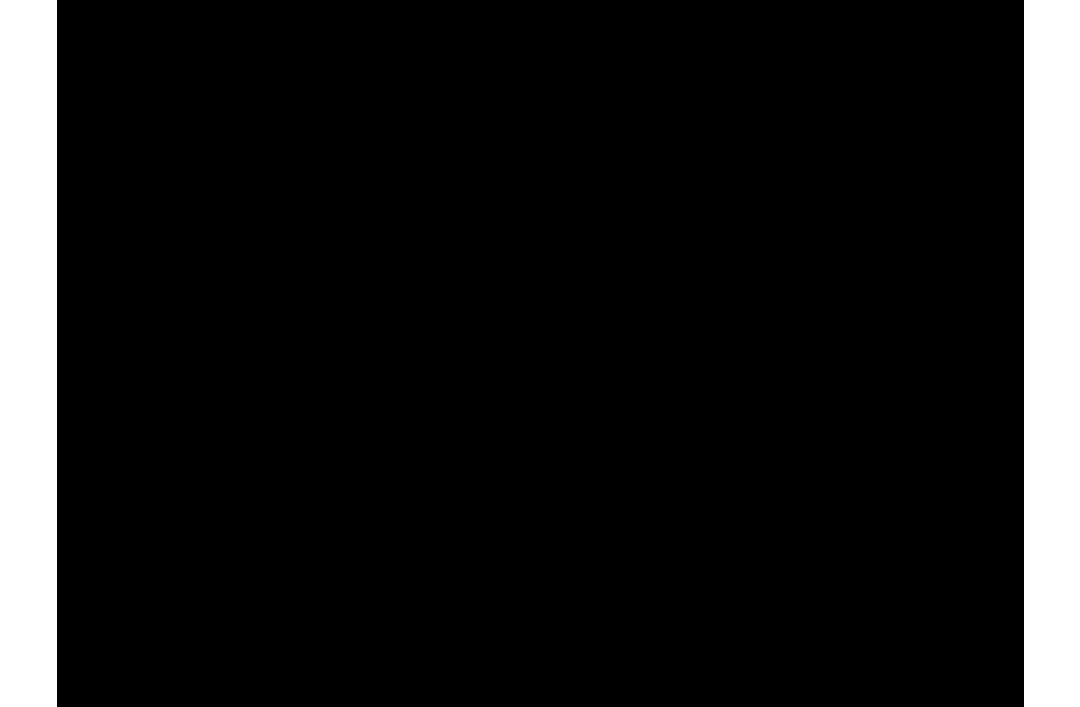 scroll, scrollTop: 974, scrollLeft: 0, axis: vertical 